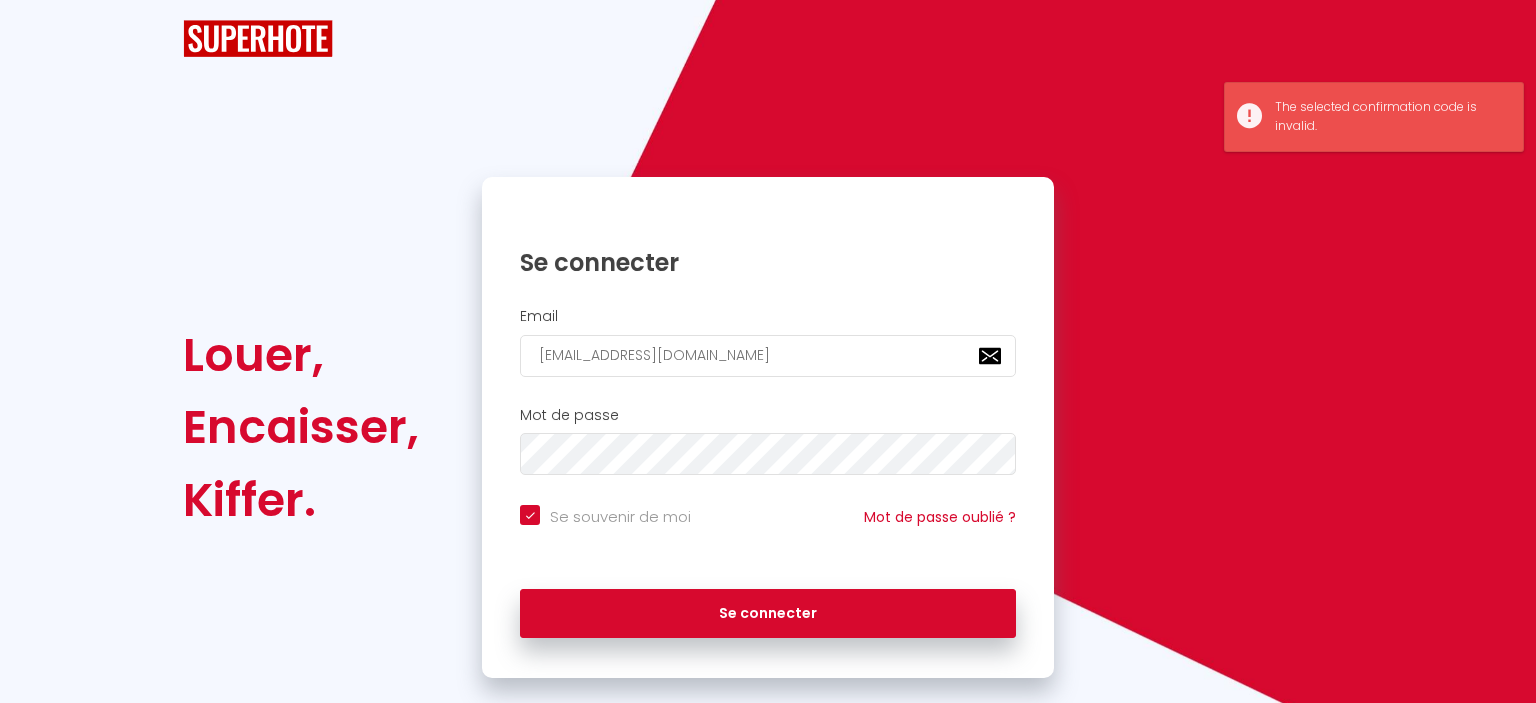 scroll, scrollTop: 0, scrollLeft: 0, axis: both 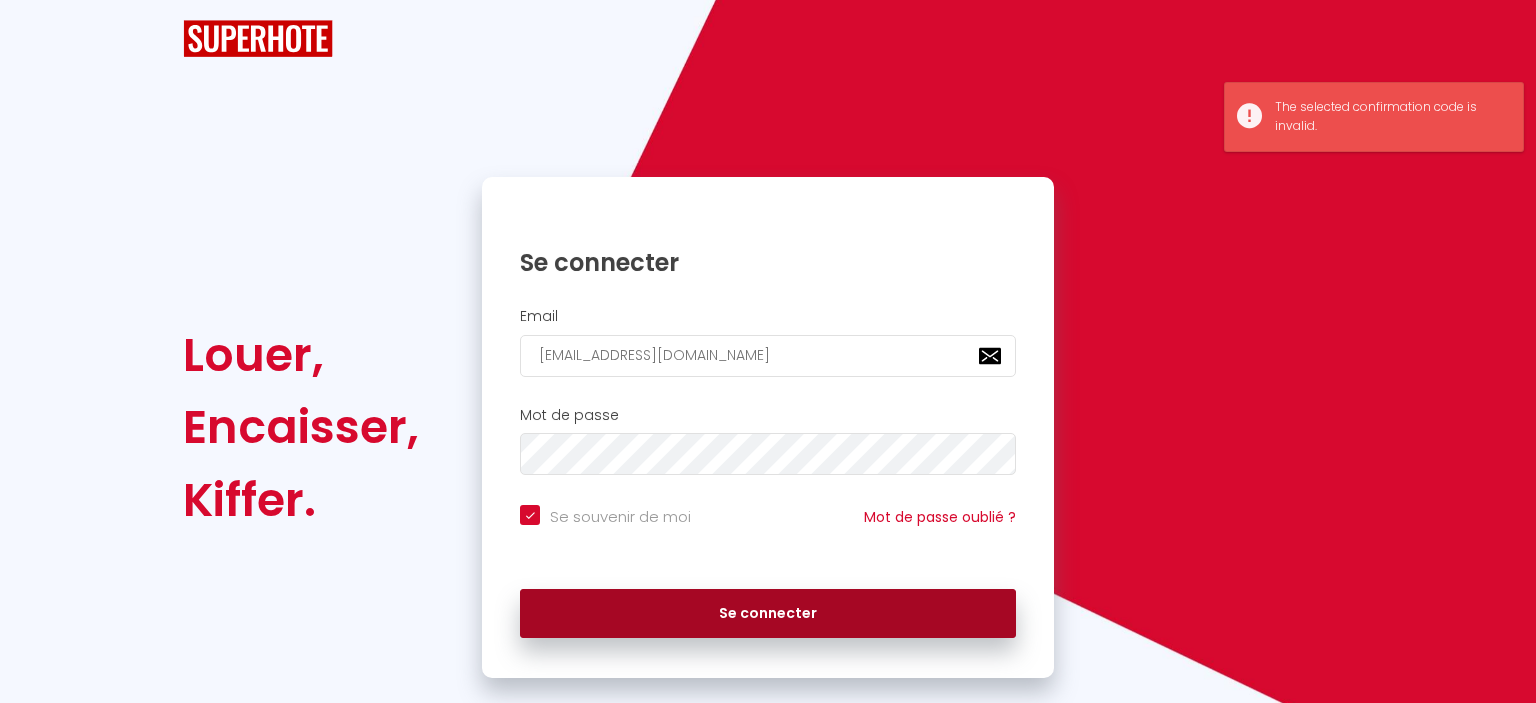 click on "Se connecter" at bounding box center [768, 614] 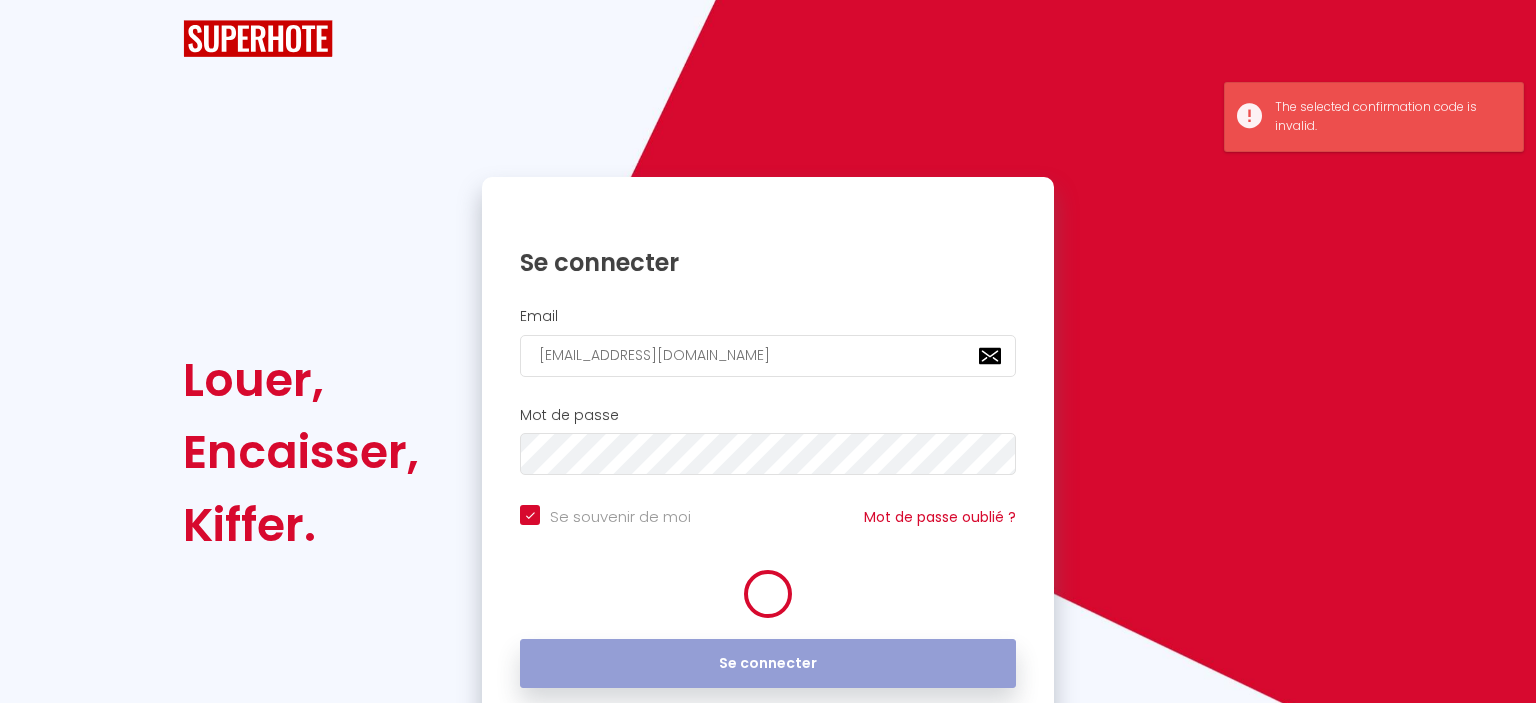 checkbox on "true" 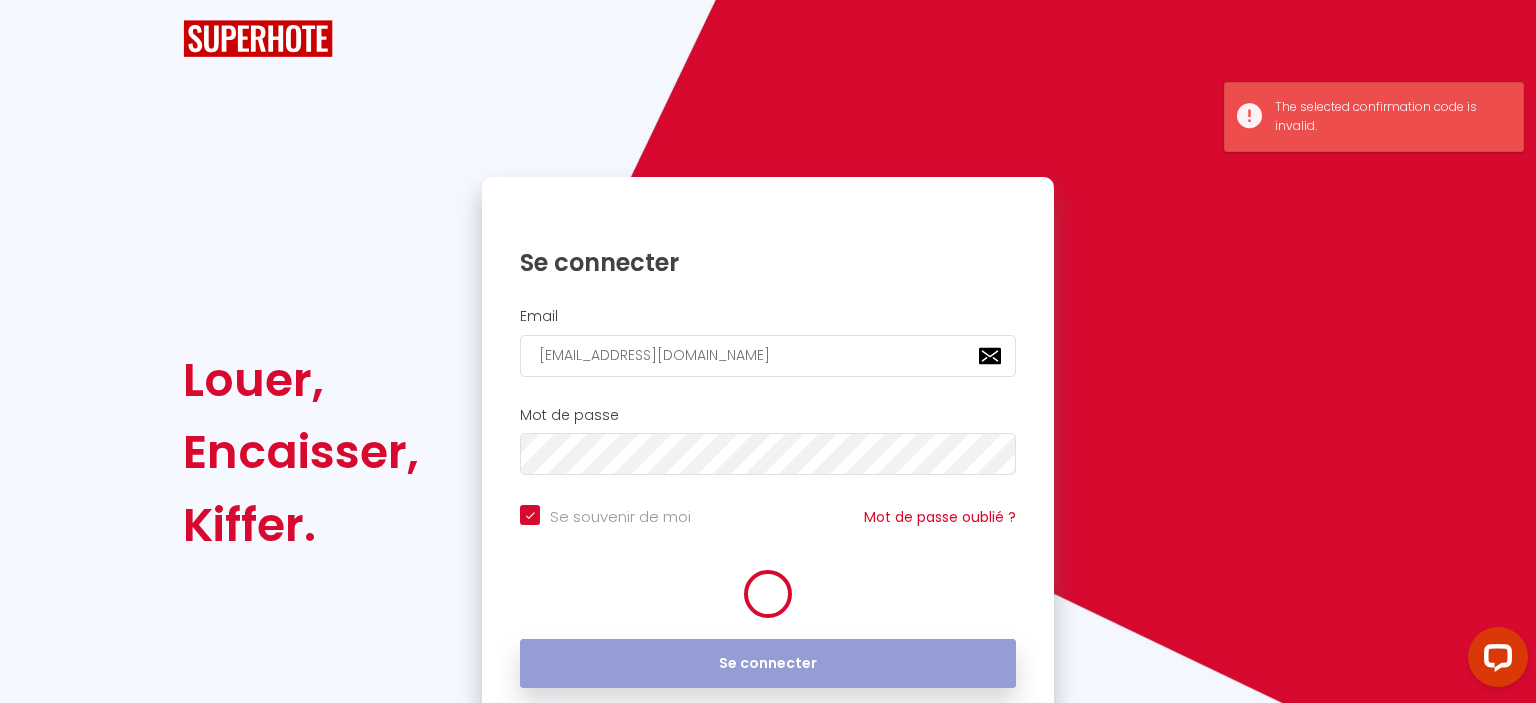 scroll, scrollTop: 0, scrollLeft: 0, axis: both 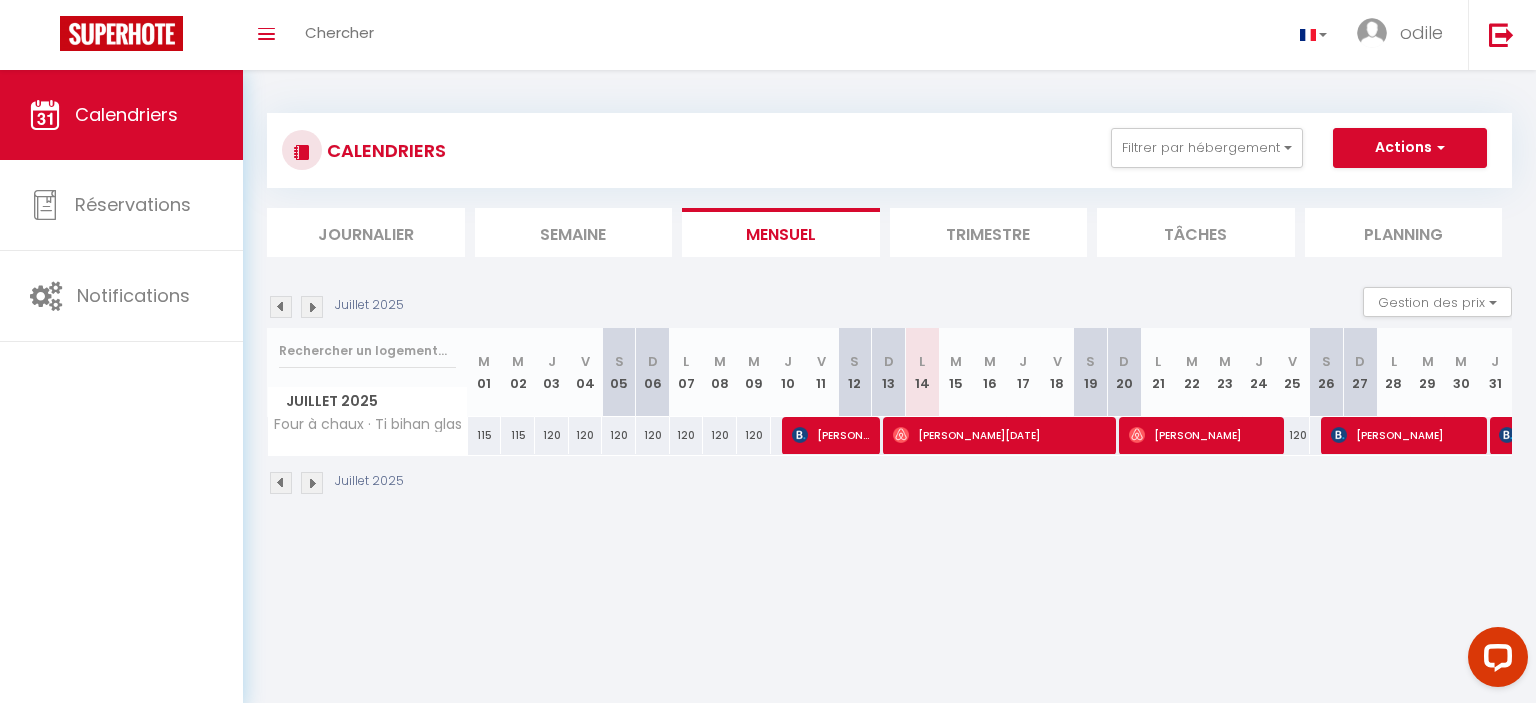 click at bounding box center [312, 307] 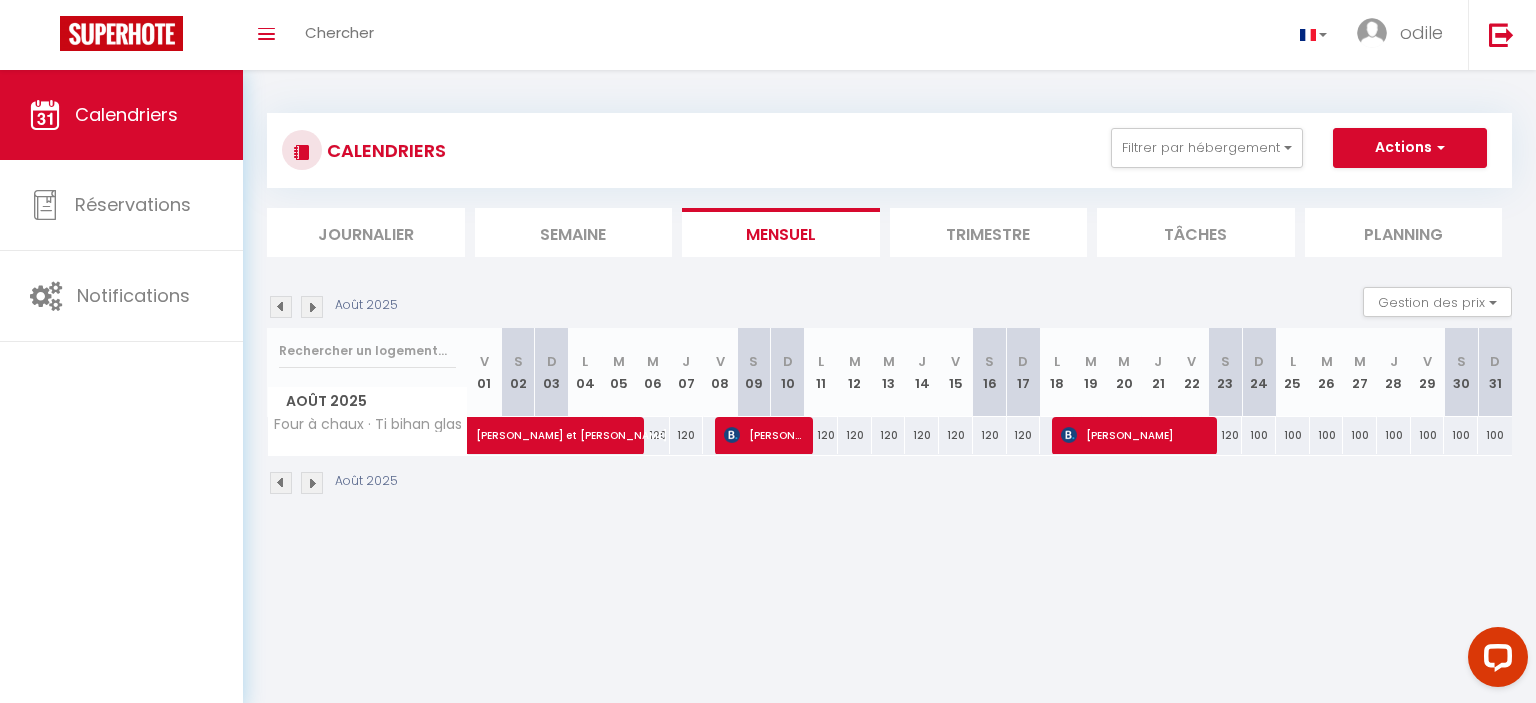 click at bounding box center (312, 307) 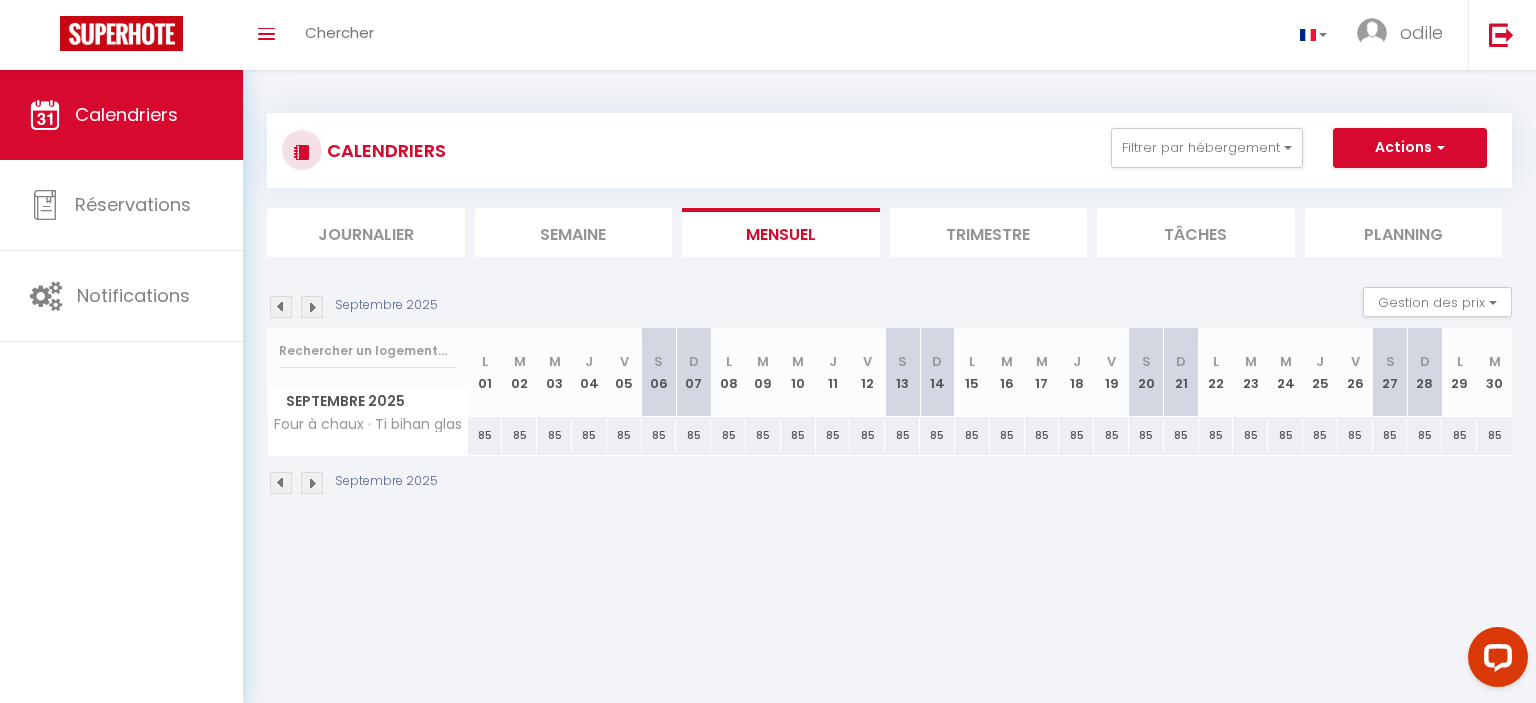 click at bounding box center [281, 307] 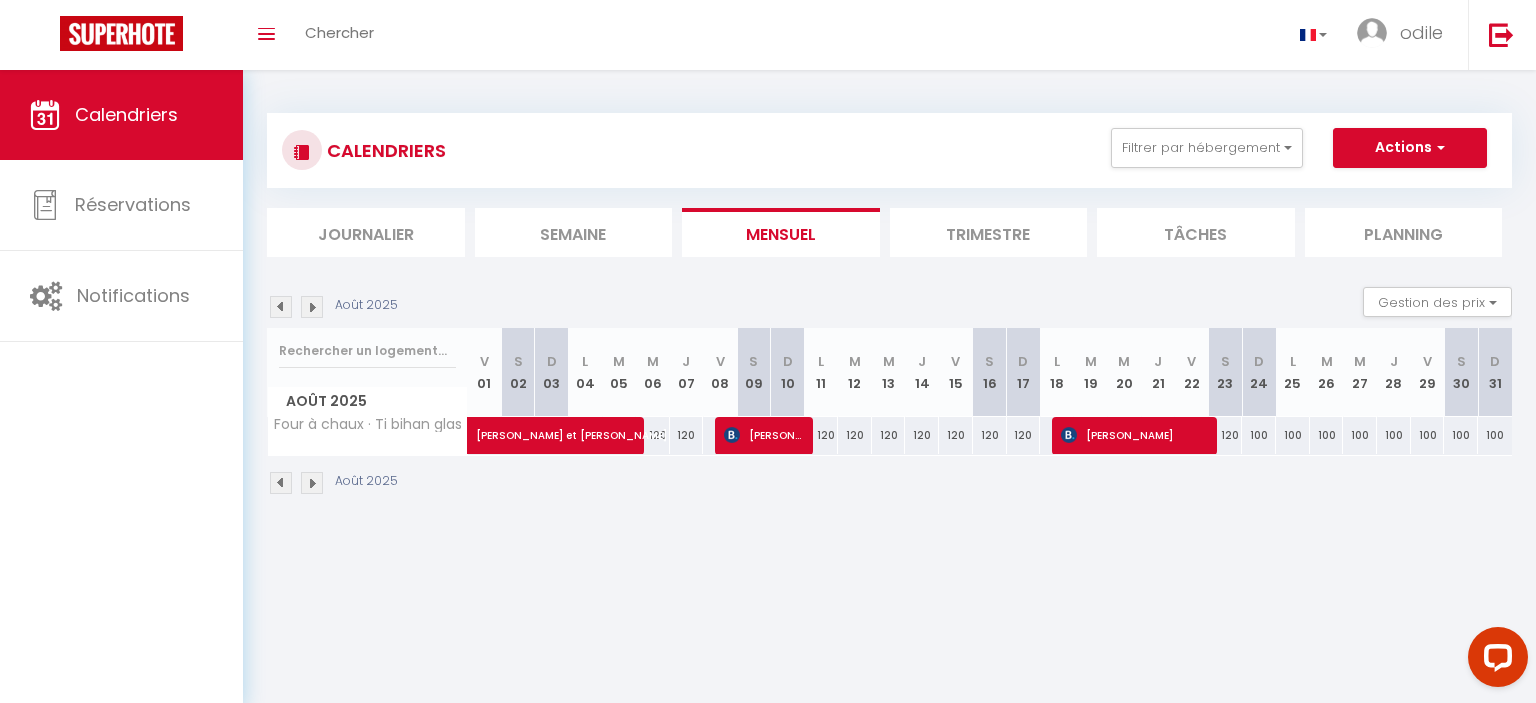 click on "[PERSON_NAME]" at bounding box center [763, 435] 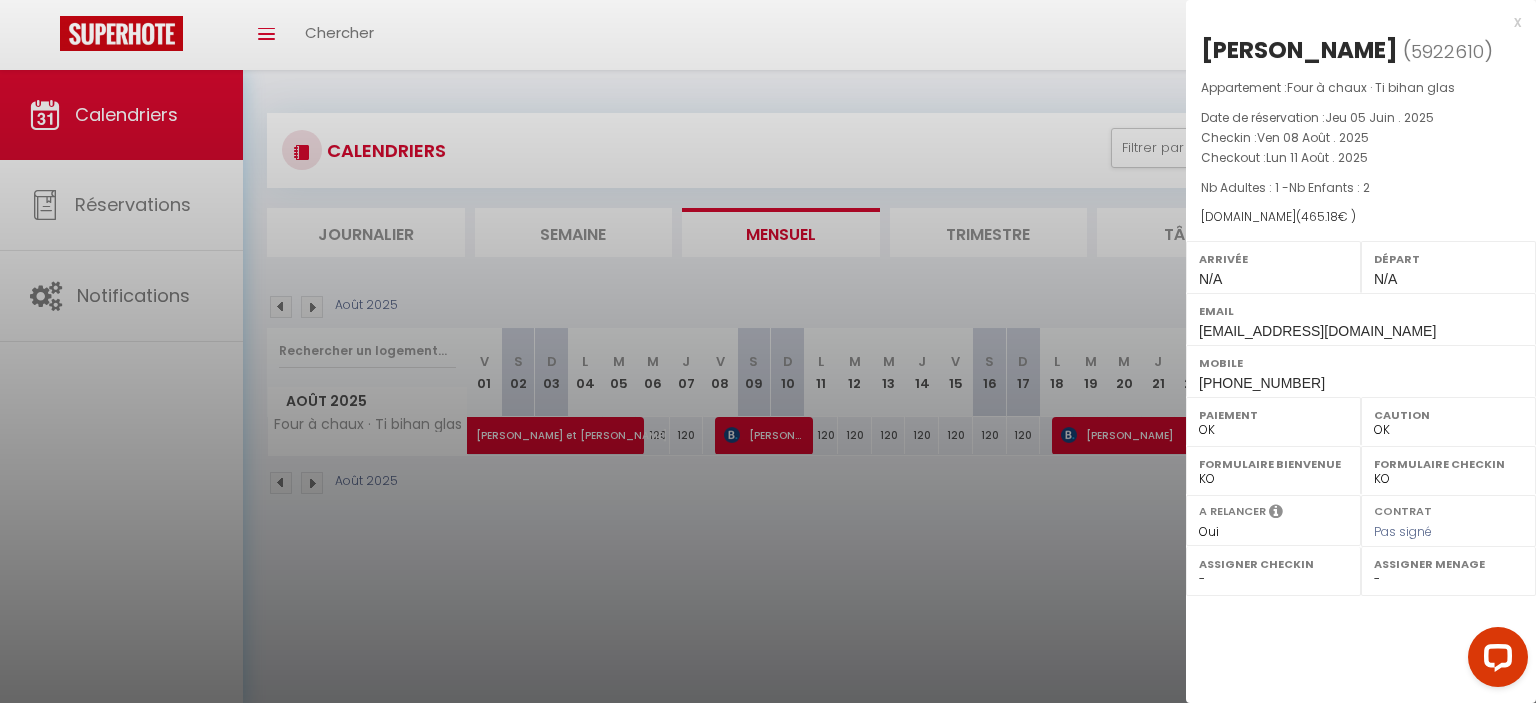 click at bounding box center [768, 351] 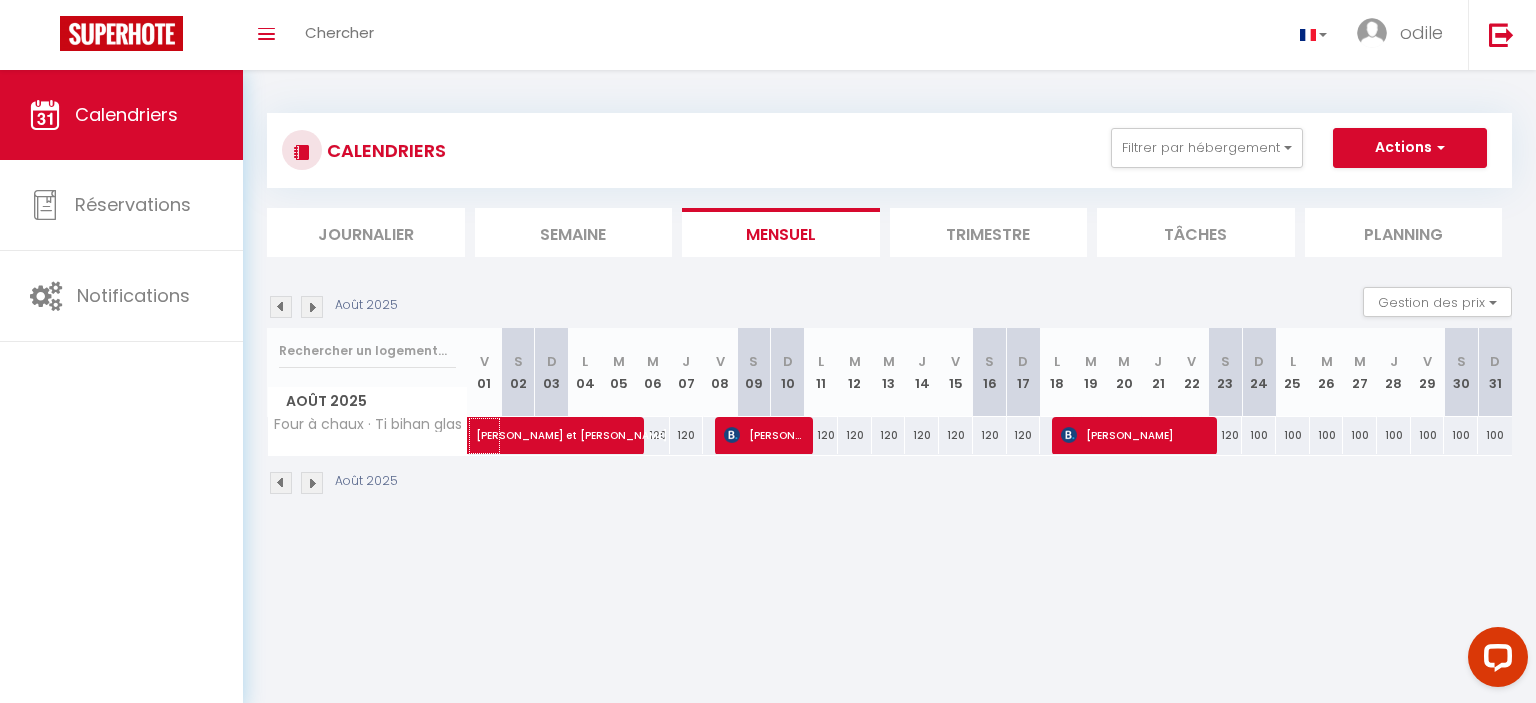 click on "[PERSON_NAME] et [PERSON_NAME]" at bounding box center [591, 425] 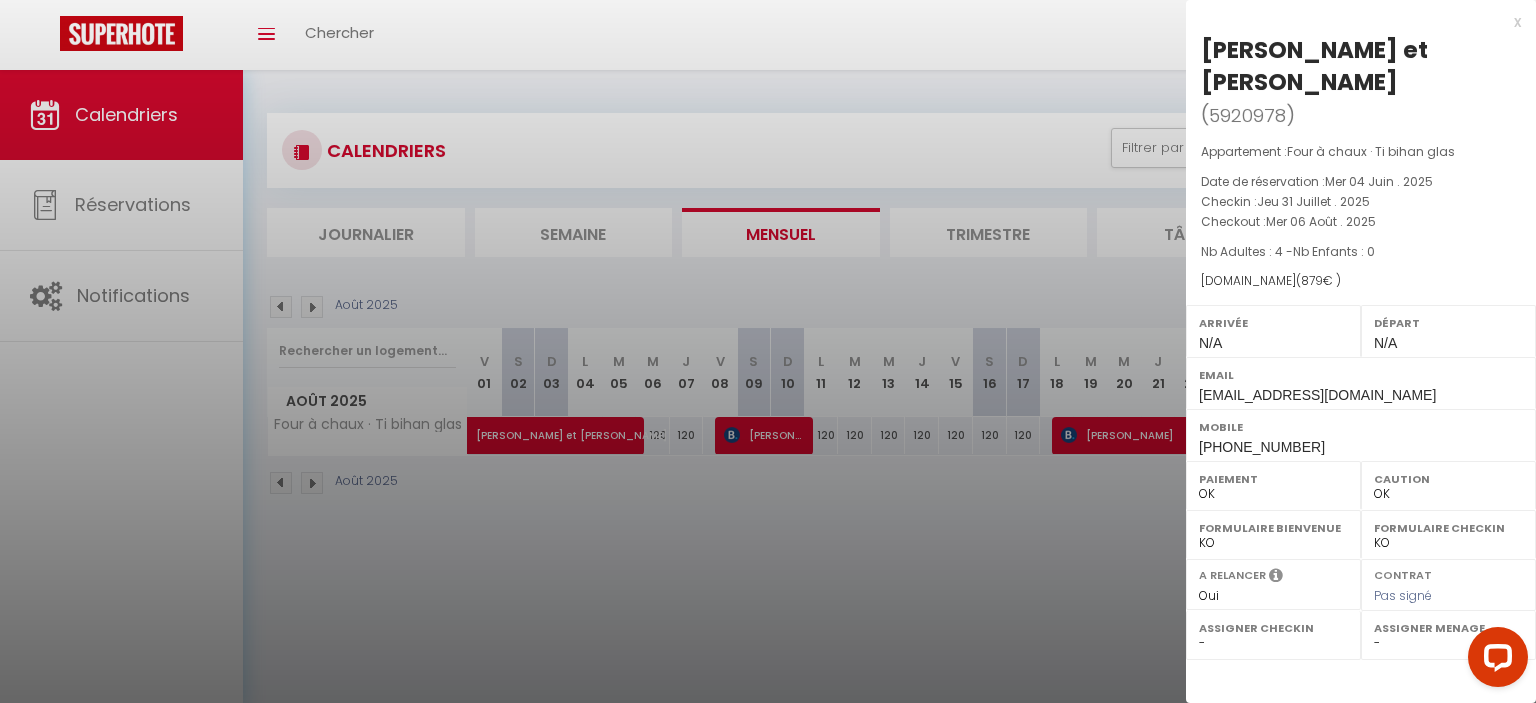 click at bounding box center [768, 351] 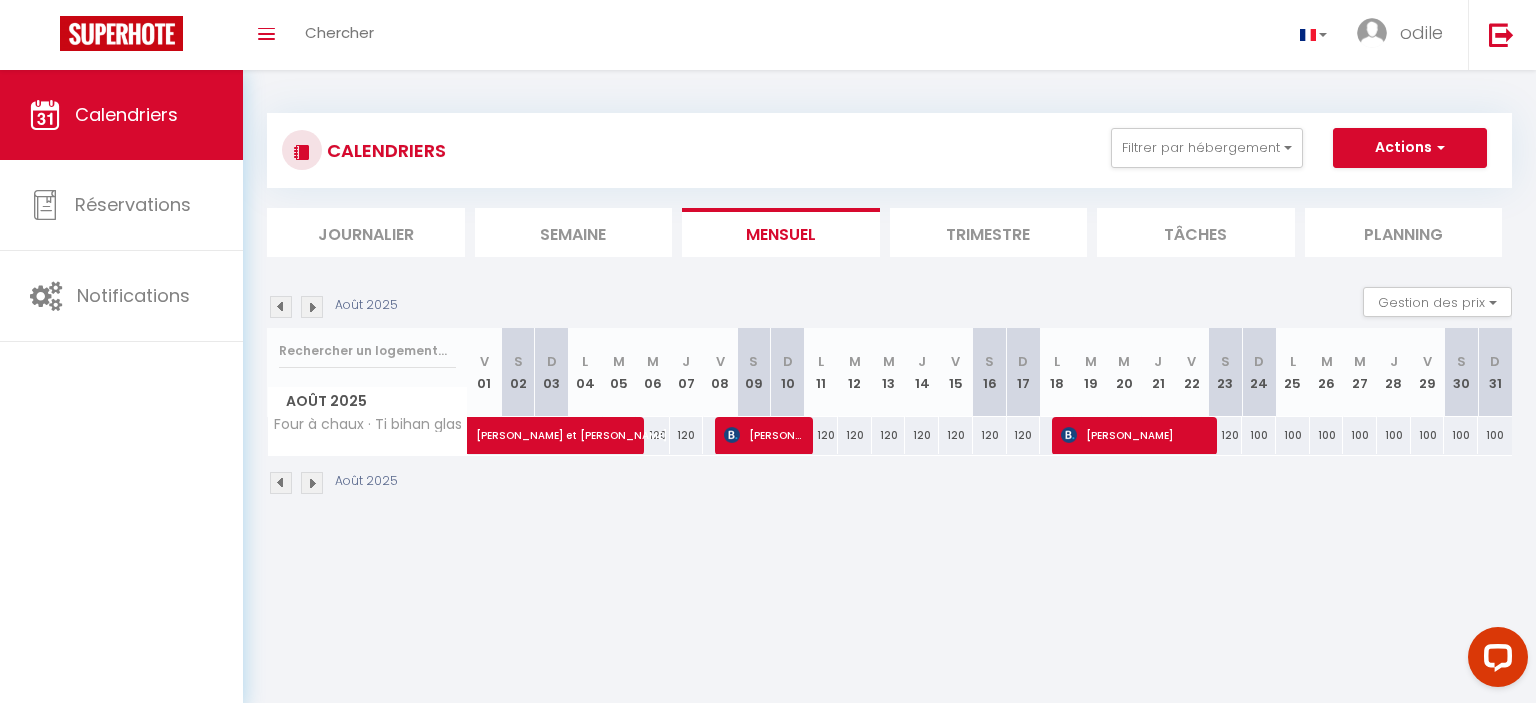 click at bounding box center (281, 307) 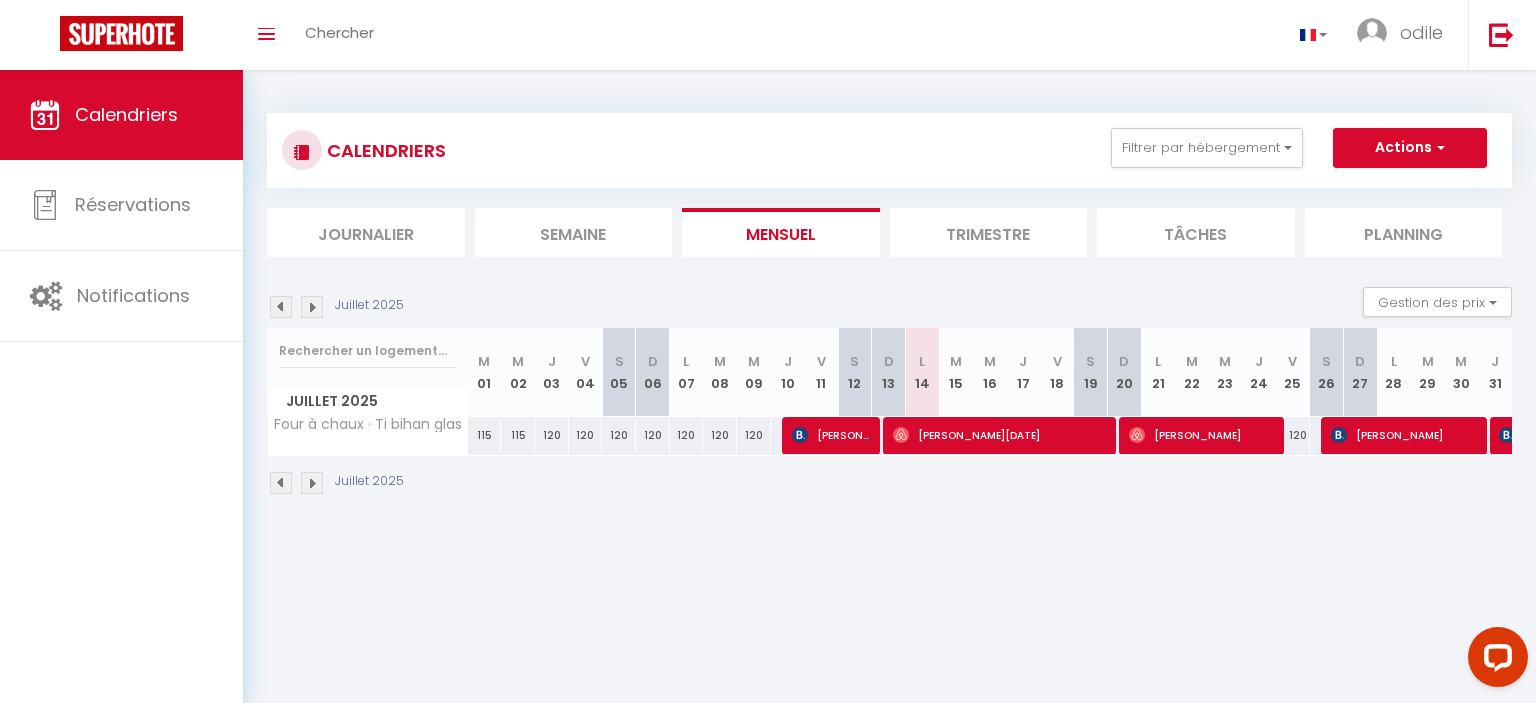 click at bounding box center [281, 307] 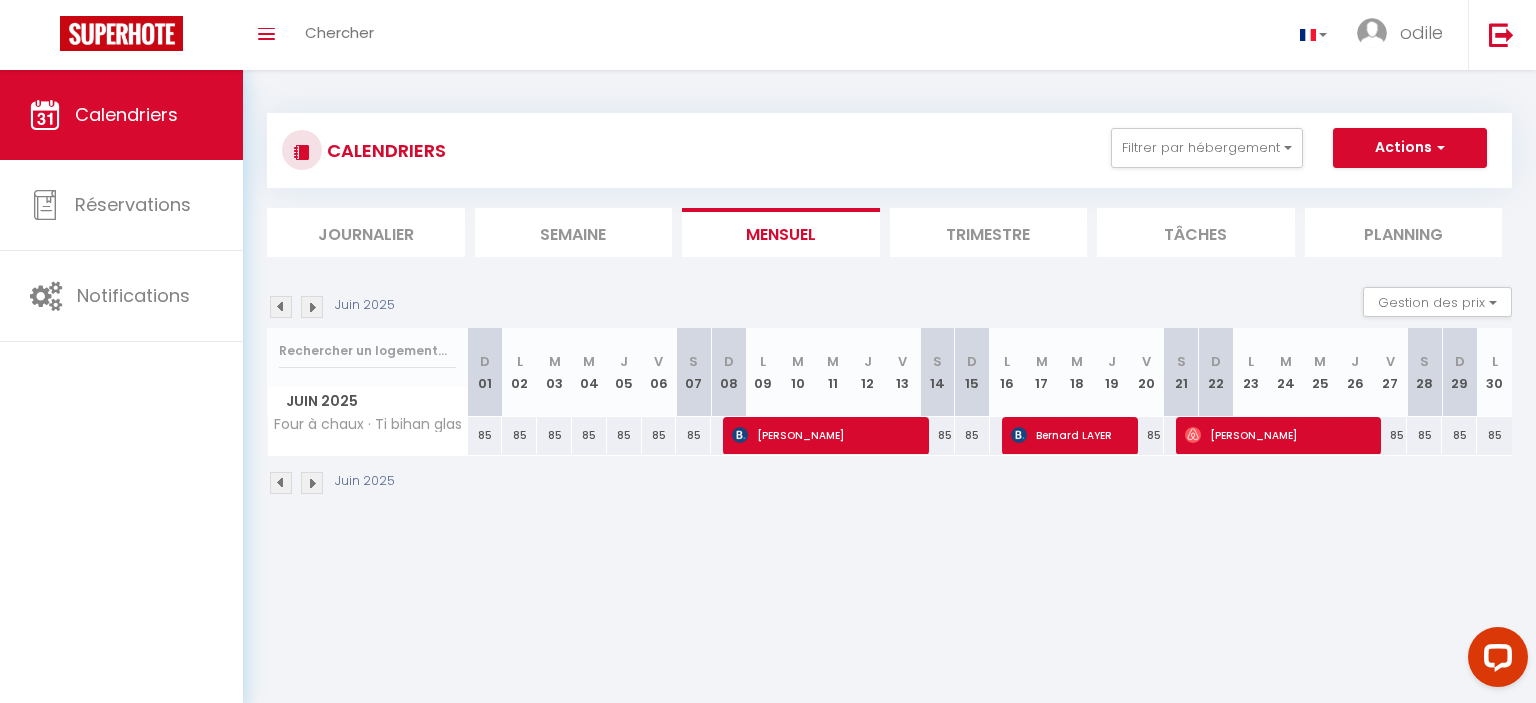 click at bounding box center [281, 307] 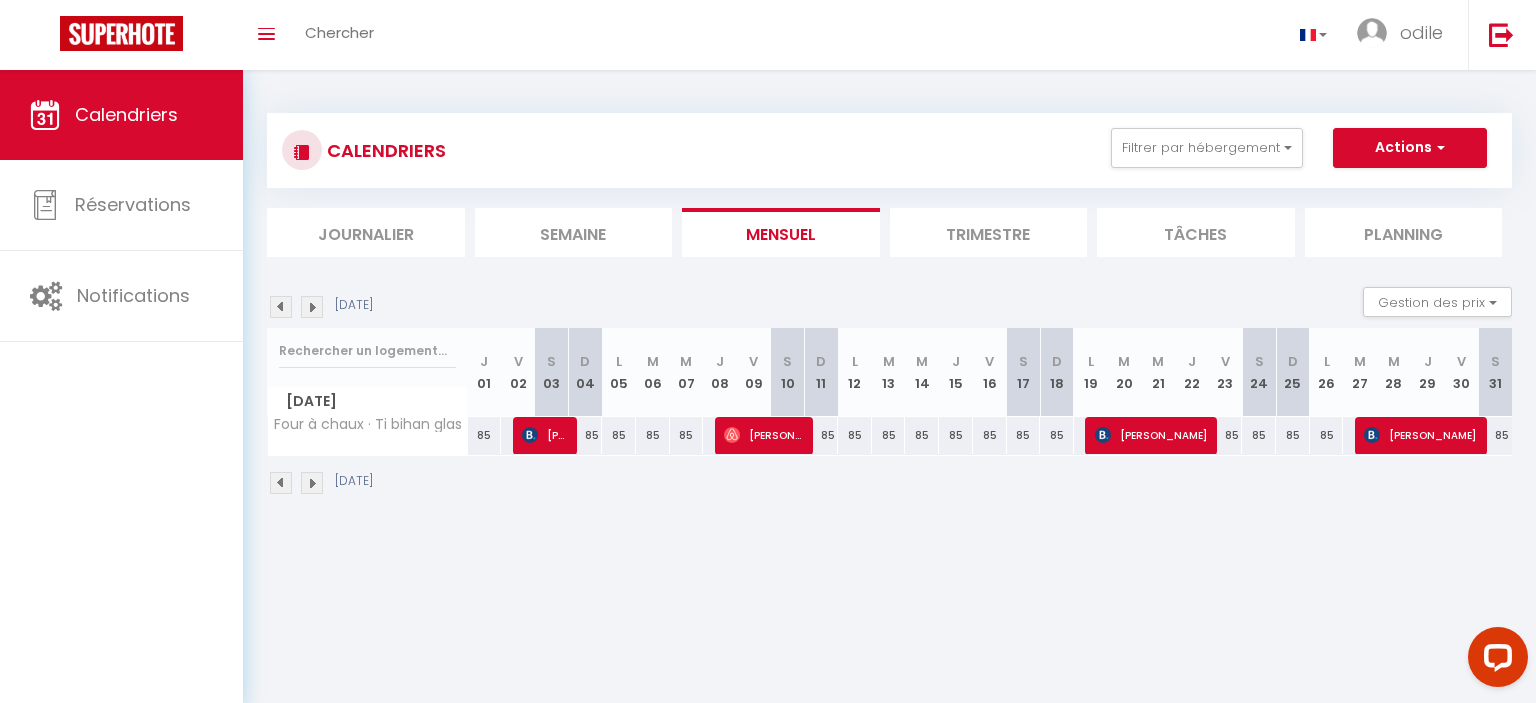click at bounding box center [312, 307] 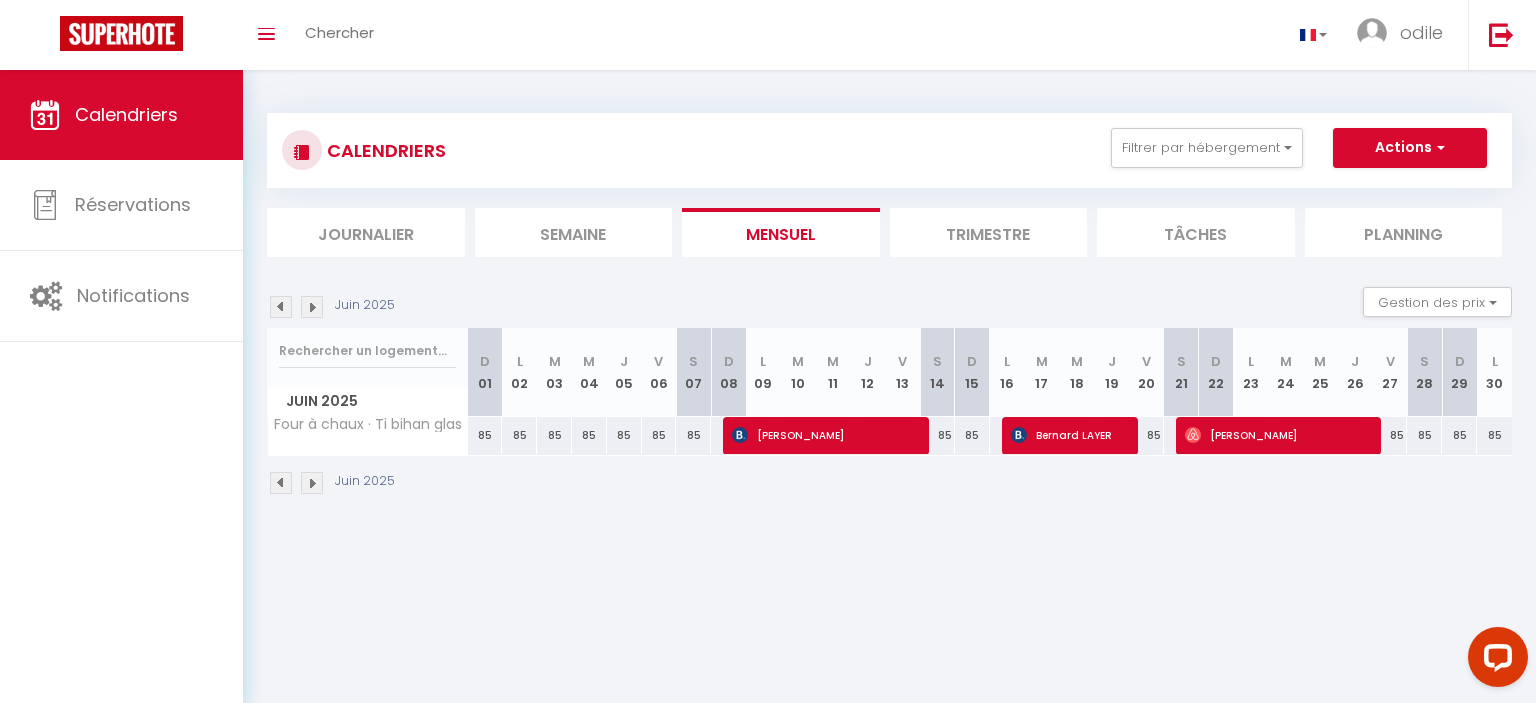 click at bounding box center (312, 307) 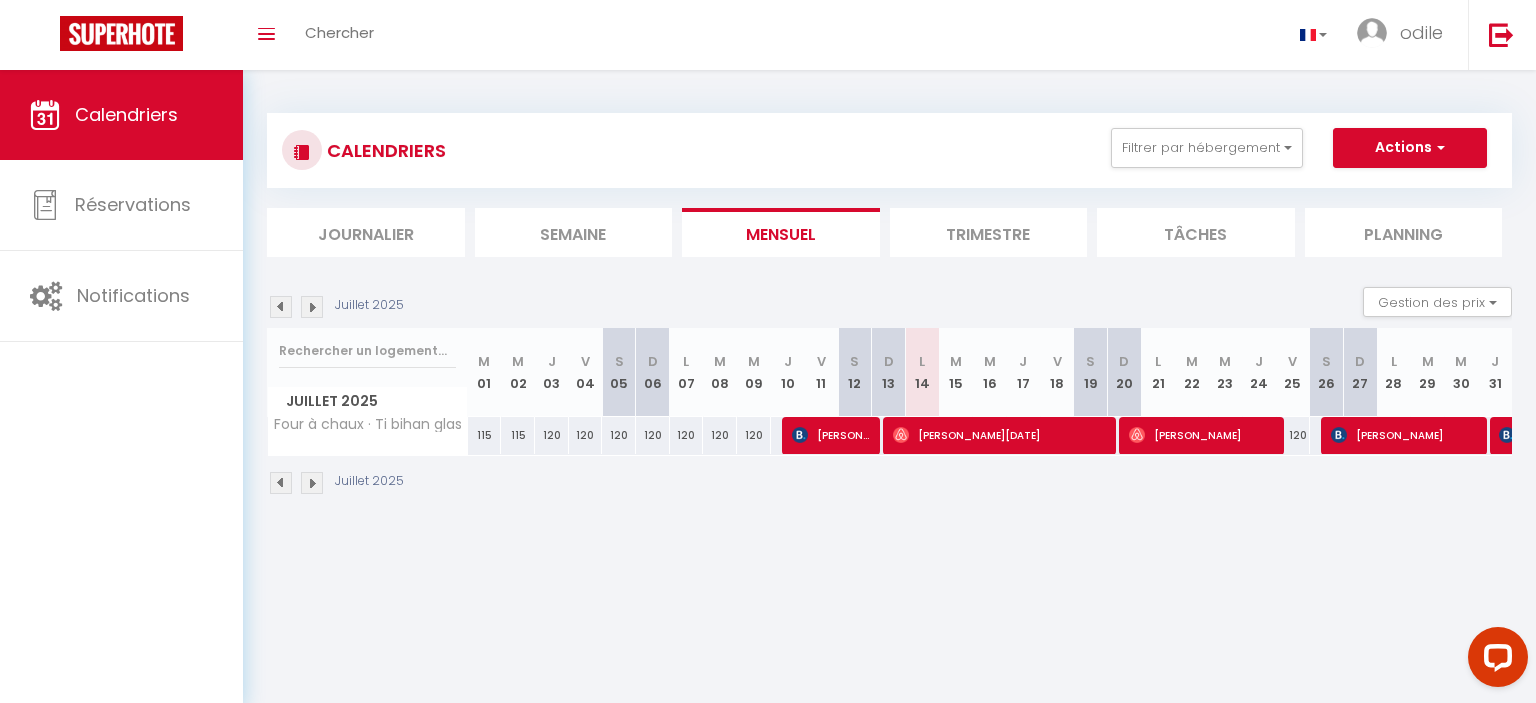 click at bounding box center (312, 307) 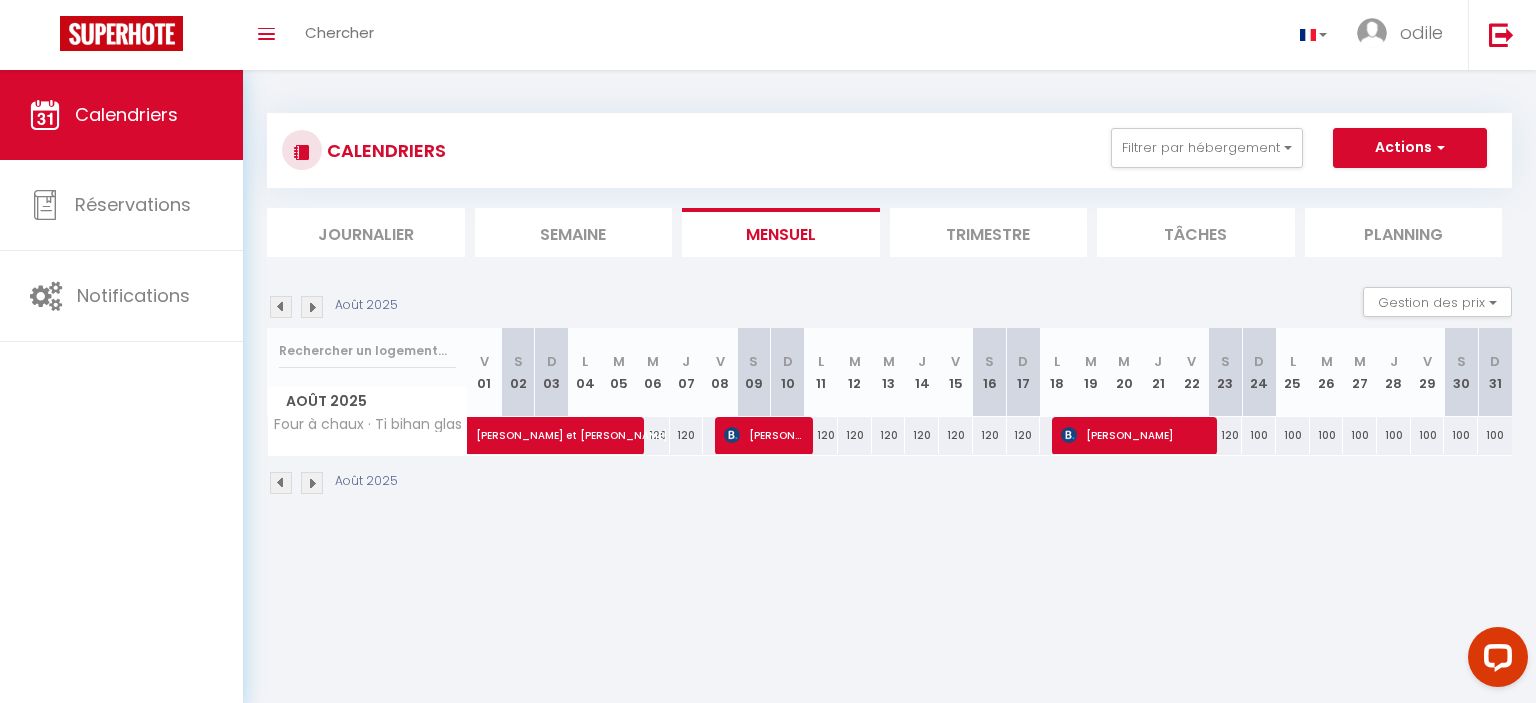 click at bounding box center (281, 307) 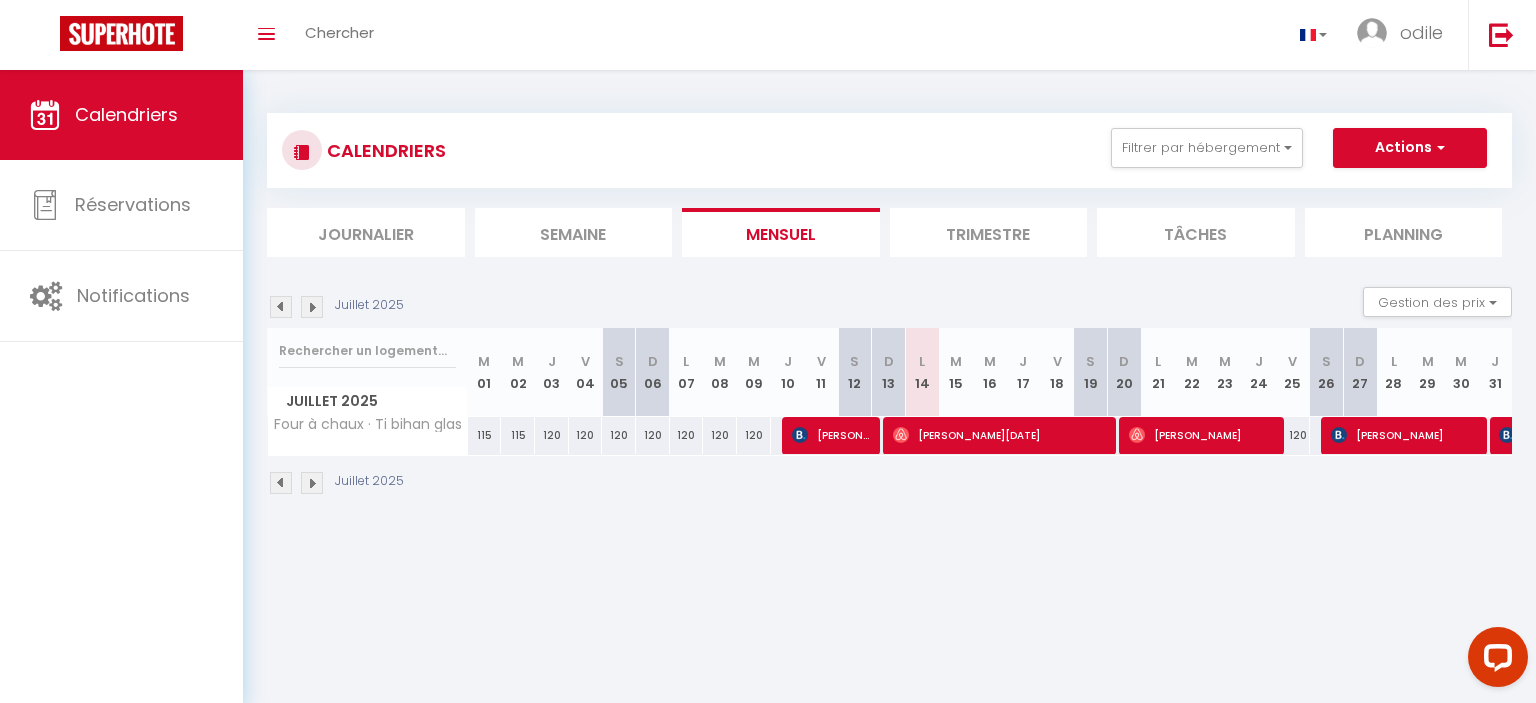 click at bounding box center (281, 307) 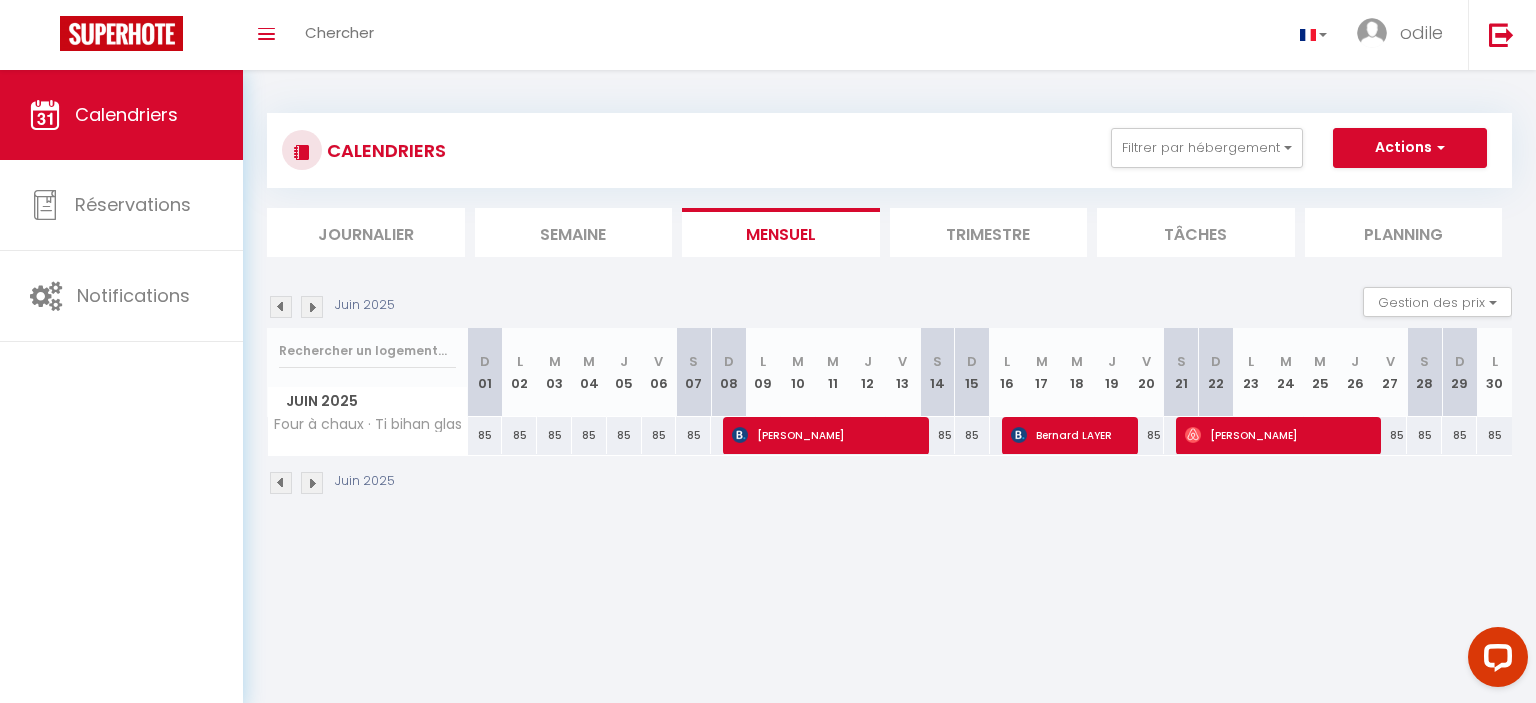 click at bounding box center (740, 435) 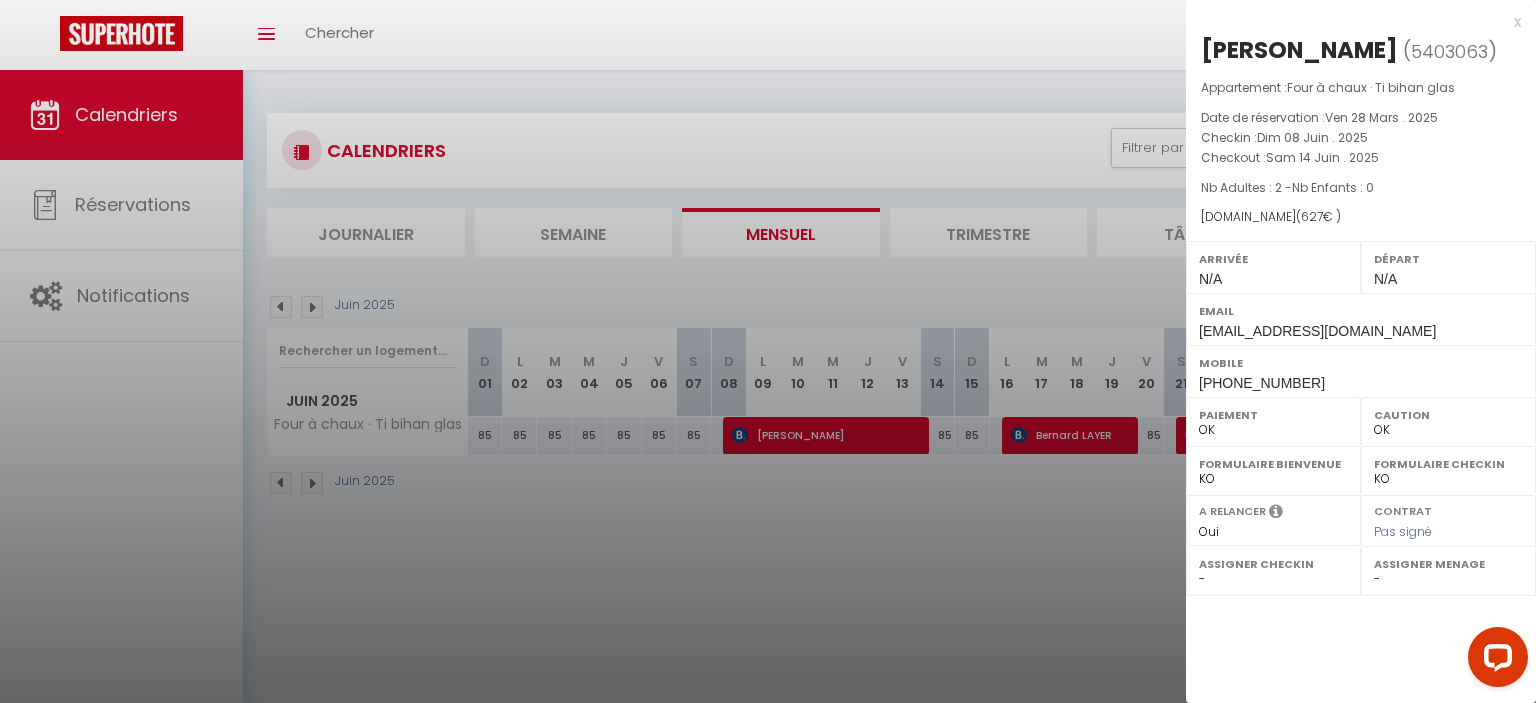 click at bounding box center (768, 351) 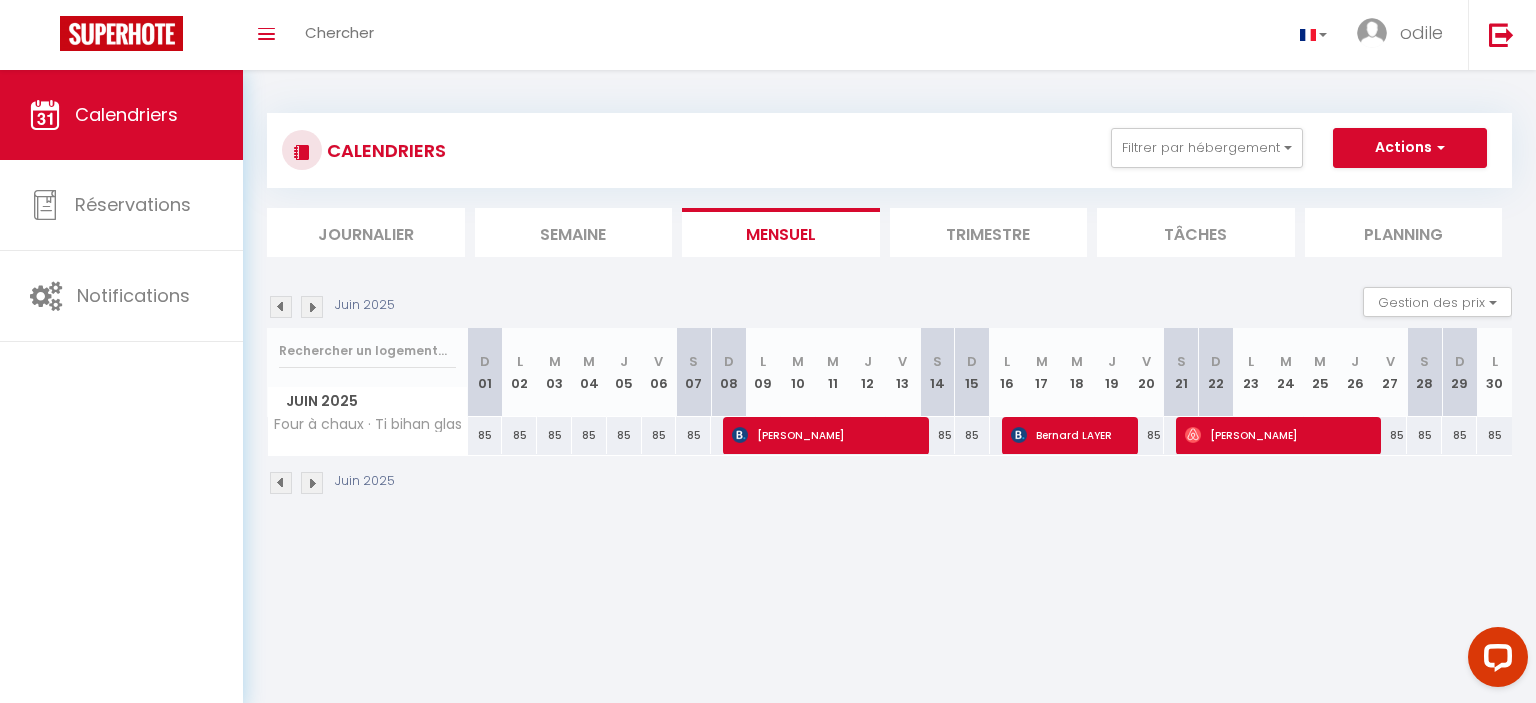 click on "[PERSON_NAME]" at bounding box center [825, 435] 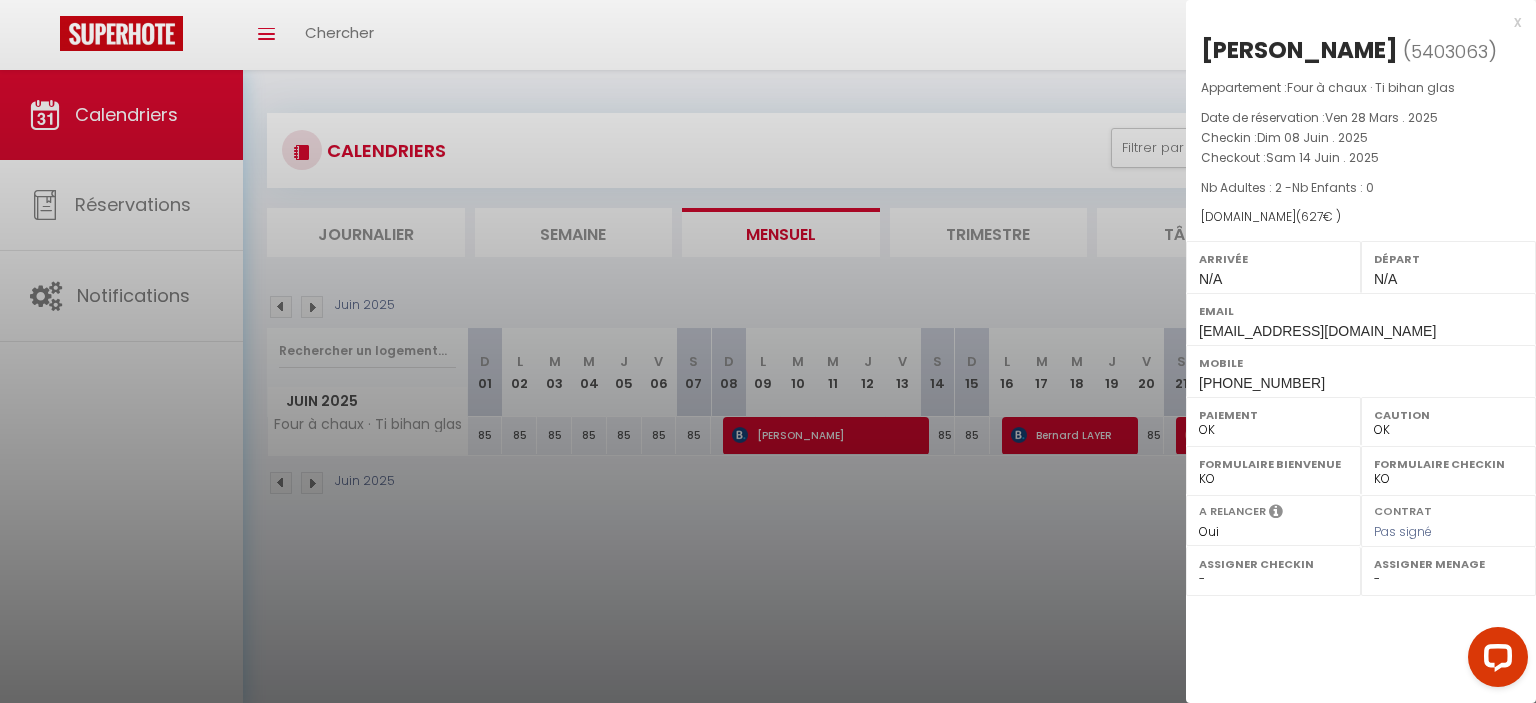 click at bounding box center (768, 351) 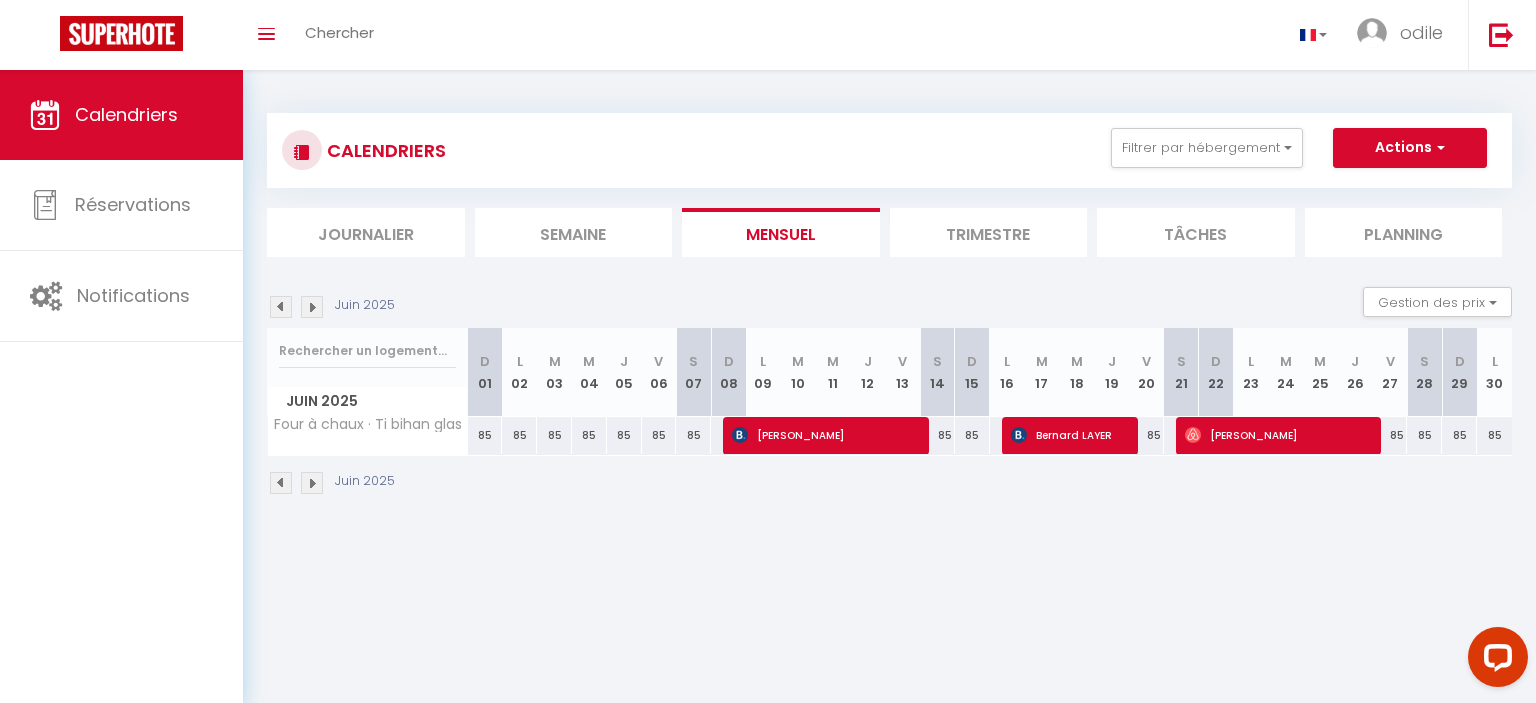 click at bounding box center (281, 307) 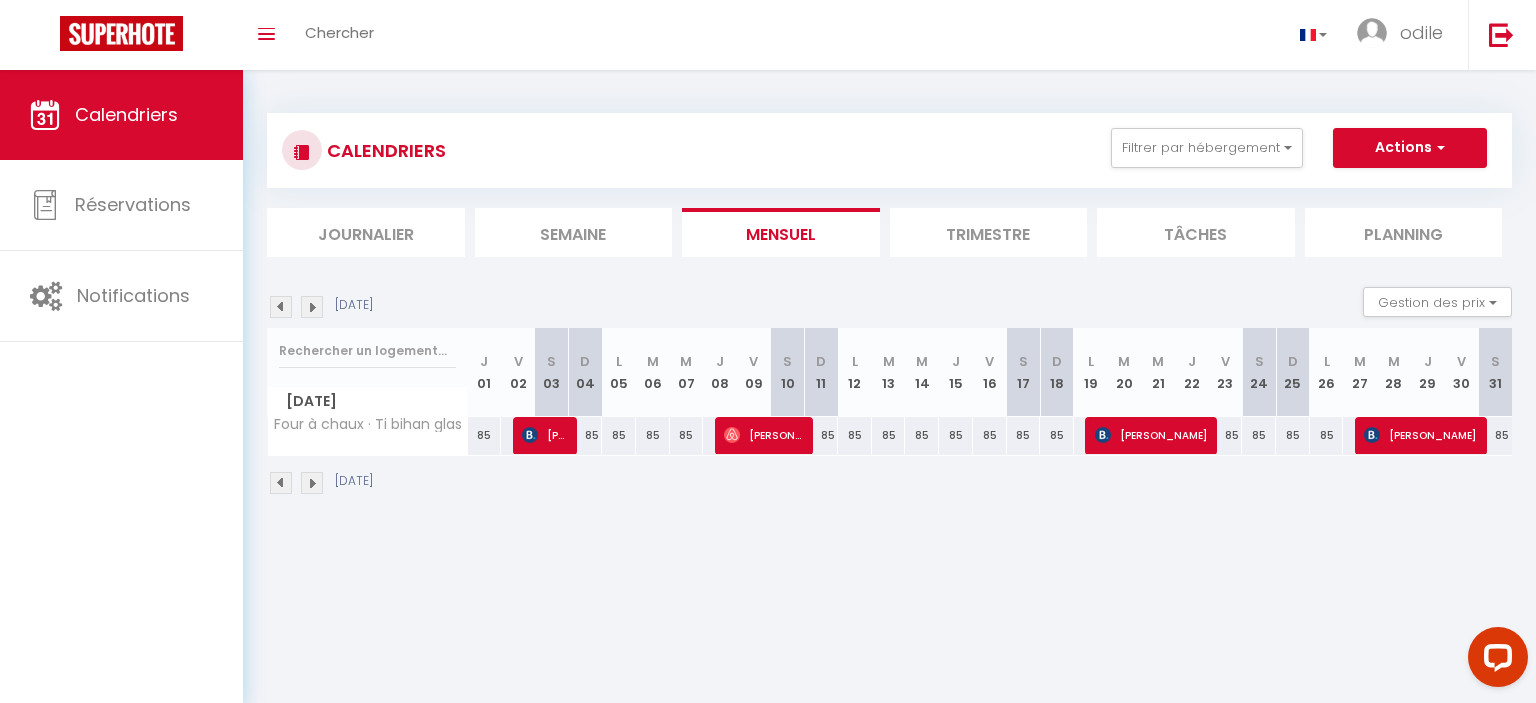 click at bounding box center (281, 307) 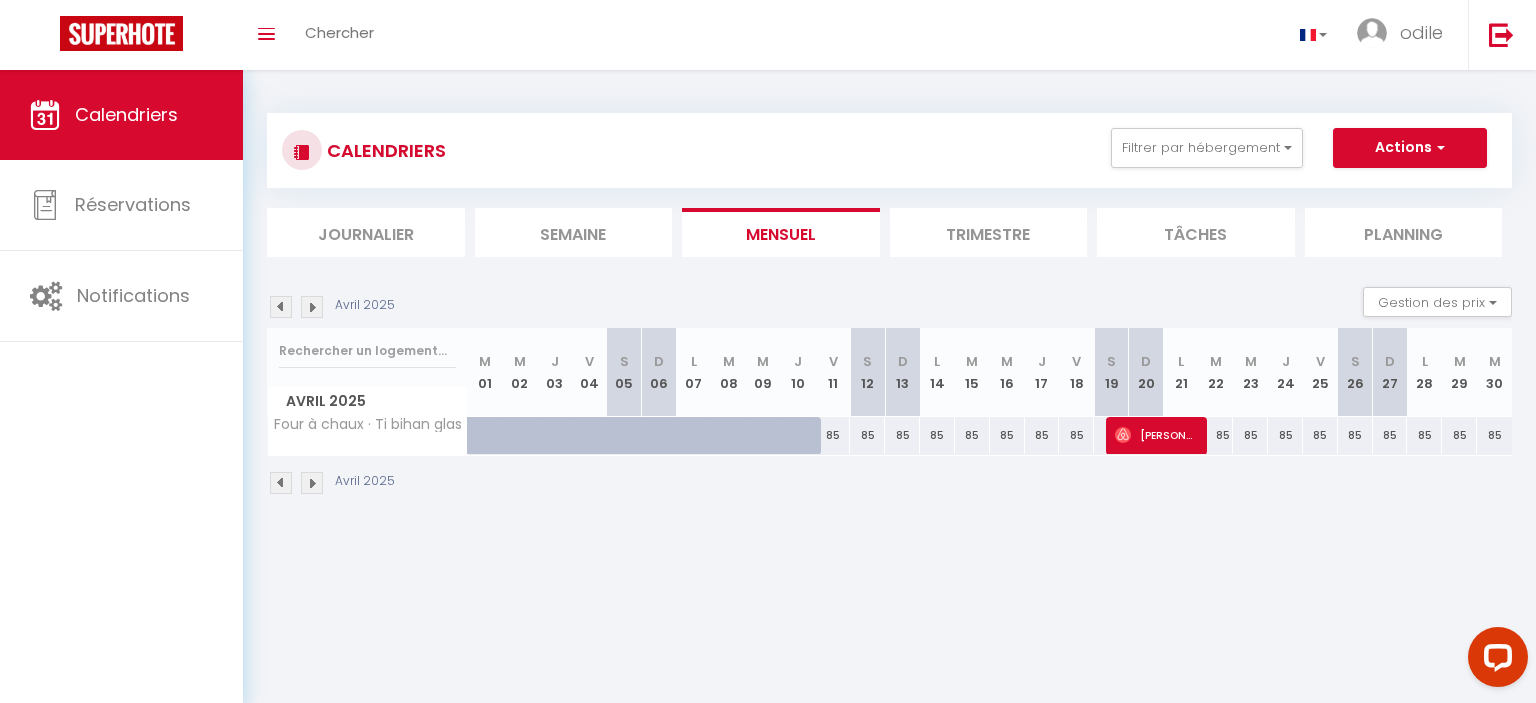 click at bounding box center (1123, 435) 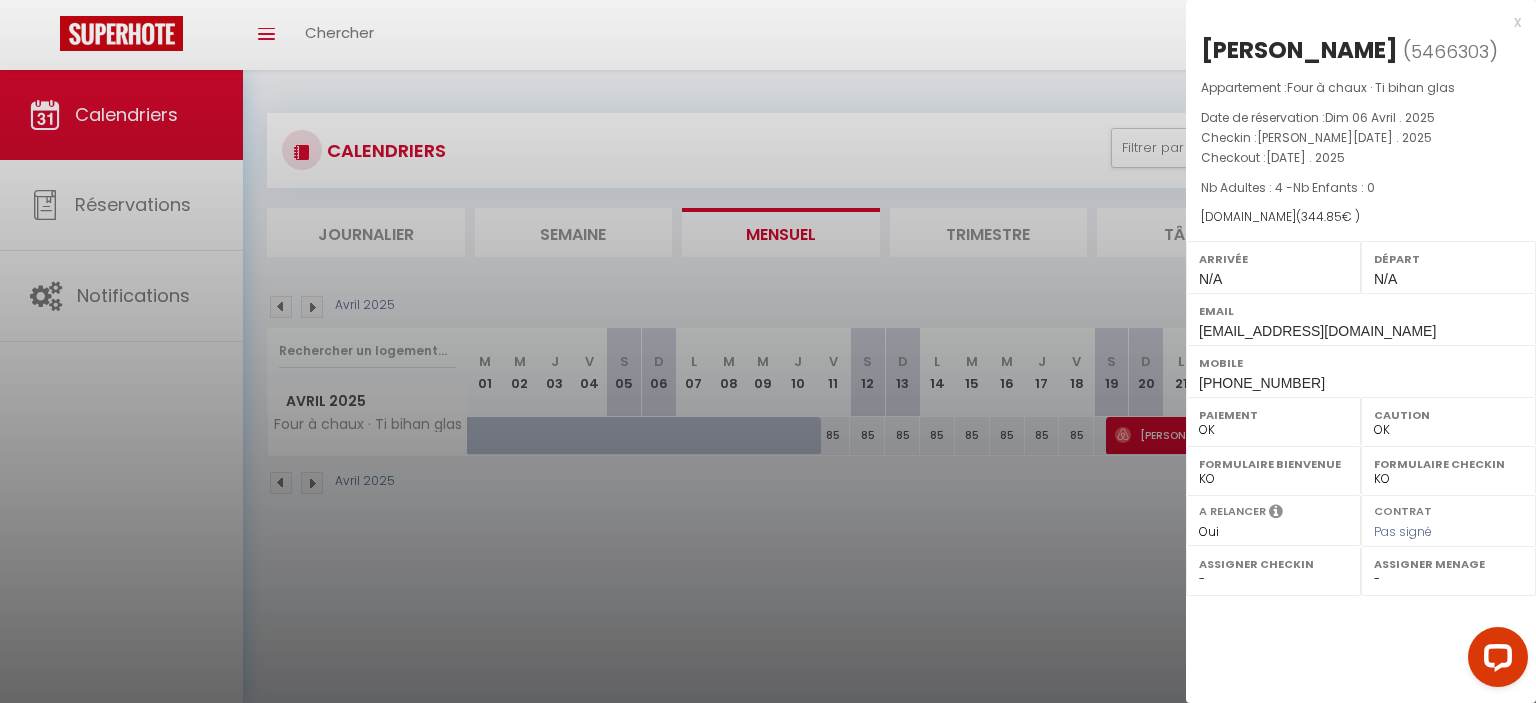 click at bounding box center (768, 351) 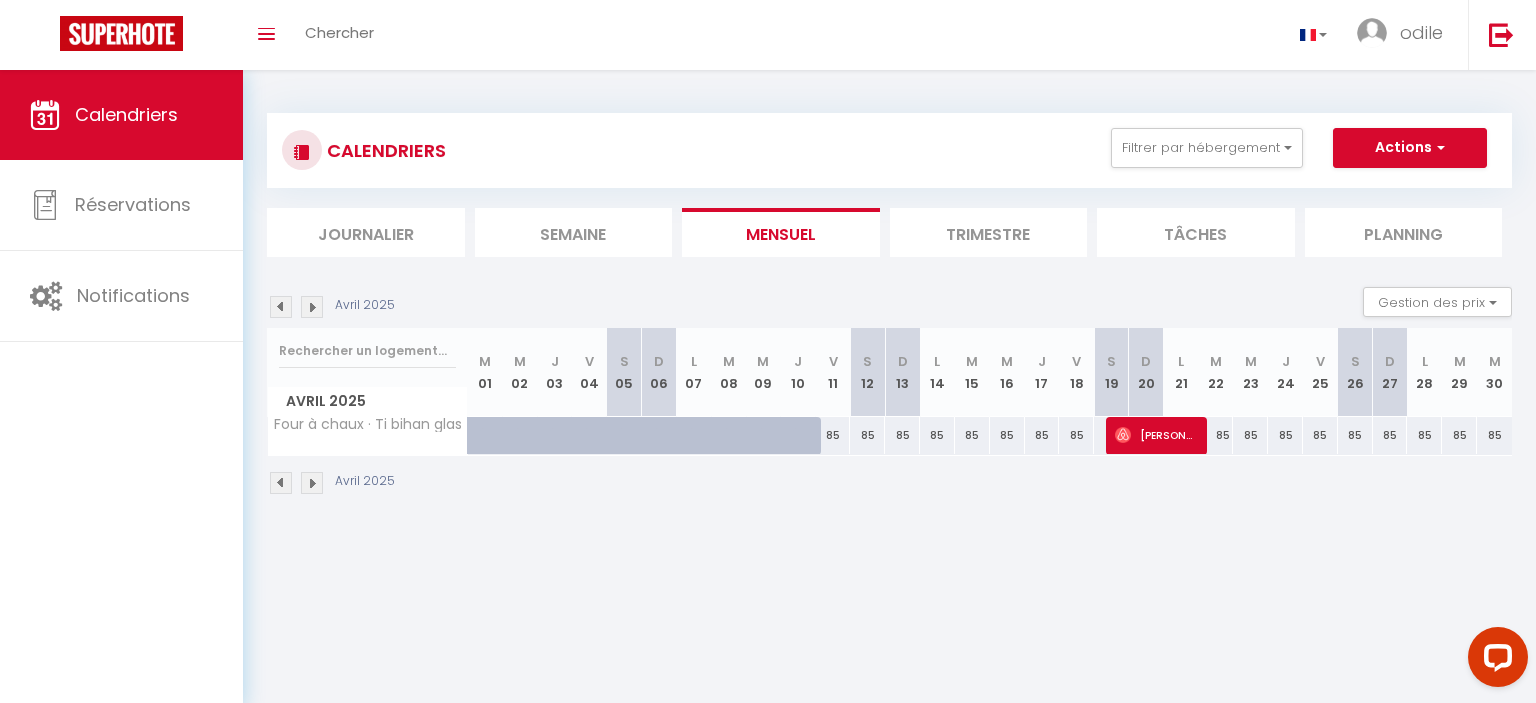 click on "Coaching SuperHote ce soir à 18h00, pour participer:  [URL][DOMAIN_NAME][SECURITY_DATA]   ×     Toggle navigation       Toggle Search     Toggle menubar     Chercher   BUTTON                 odile   Paramètres            Résultat de la recherche   Aucun résultat     Calendriers     Réservations             Notifications                 Résultat de la recherche   Id   Appart   Voyageur    Checkin   Checkout   Nuits   Pers.   Plateforme   Statut     Résultat de la recherche   Aucun résultat           CALENDRIERS
Filtrer par hébergement
Tous       Four à chaux  · Ti bihan glas    Effacer   Sauvegarder
Actions
Nouvelle réservation   Exporter les réservations   Importer les réservations
Journalier
[GEOGRAPHIC_DATA]
Mensuel" at bounding box center [768, 421] 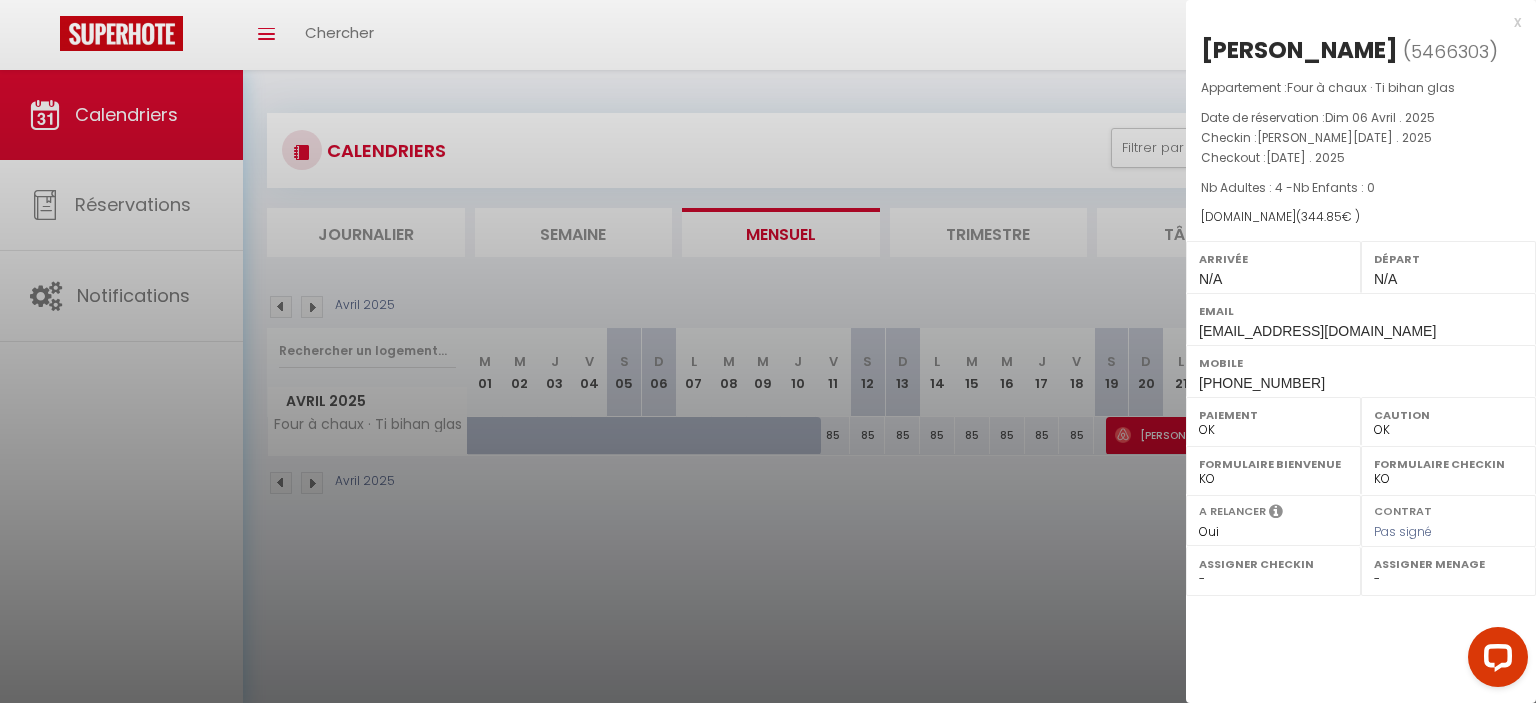 click at bounding box center [768, 351] 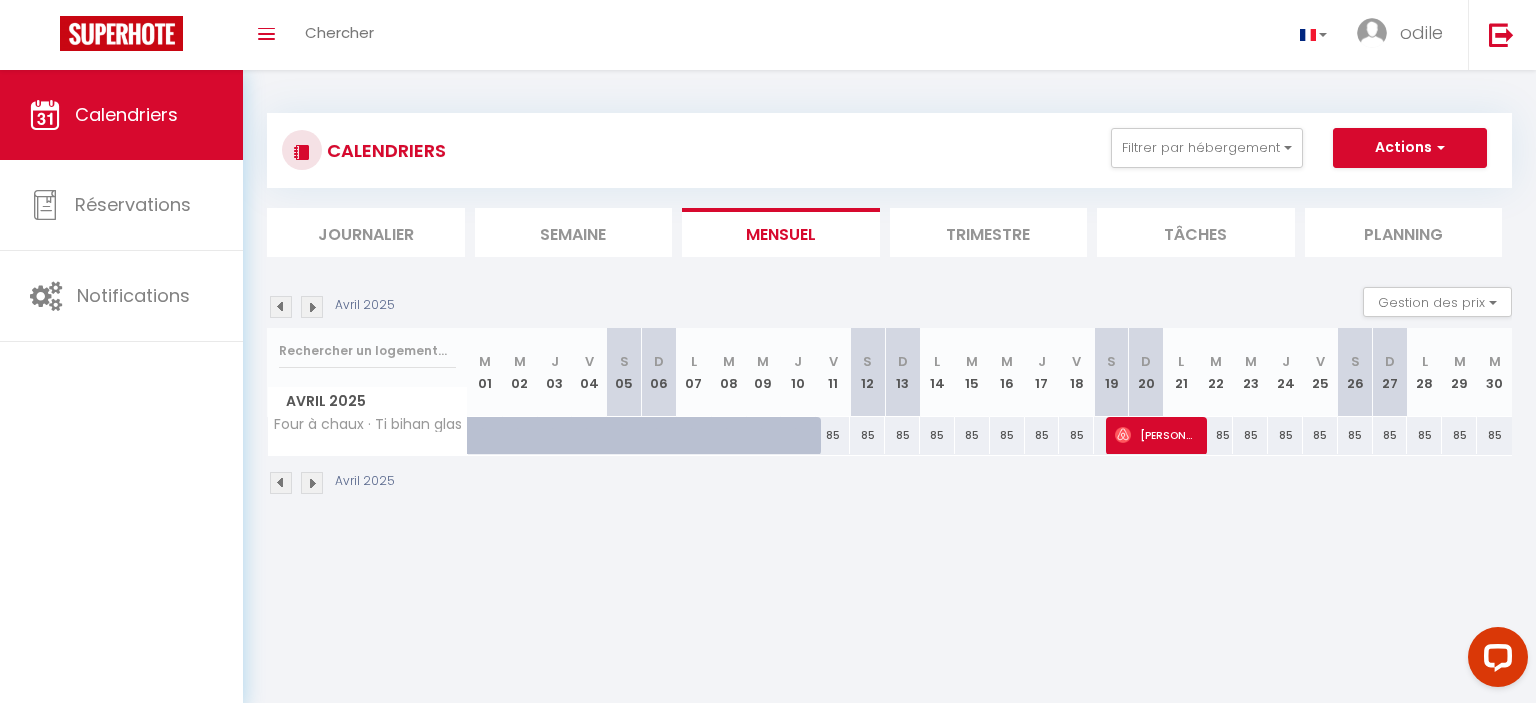 click at bounding box center [312, 307] 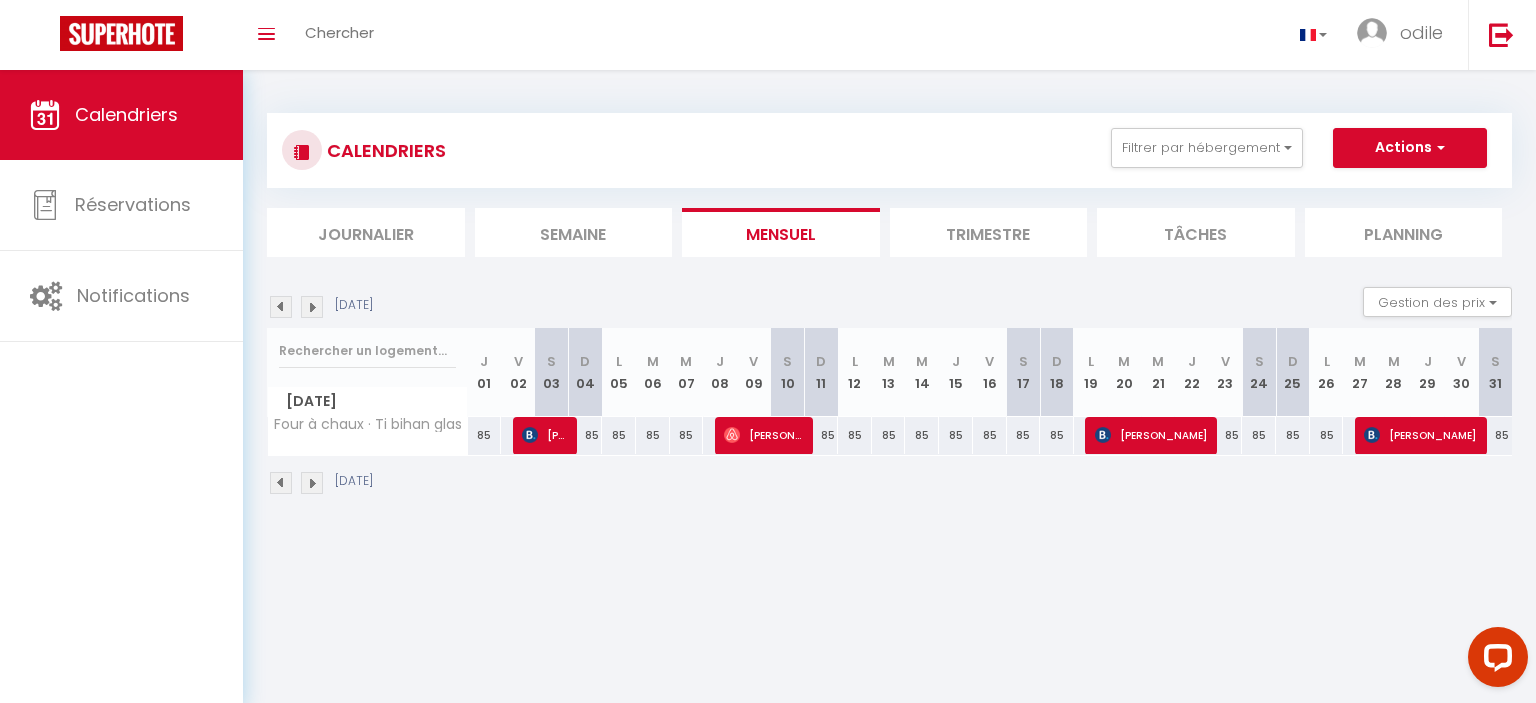 click on "[PERSON_NAME]" at bounding box center (544, 435) 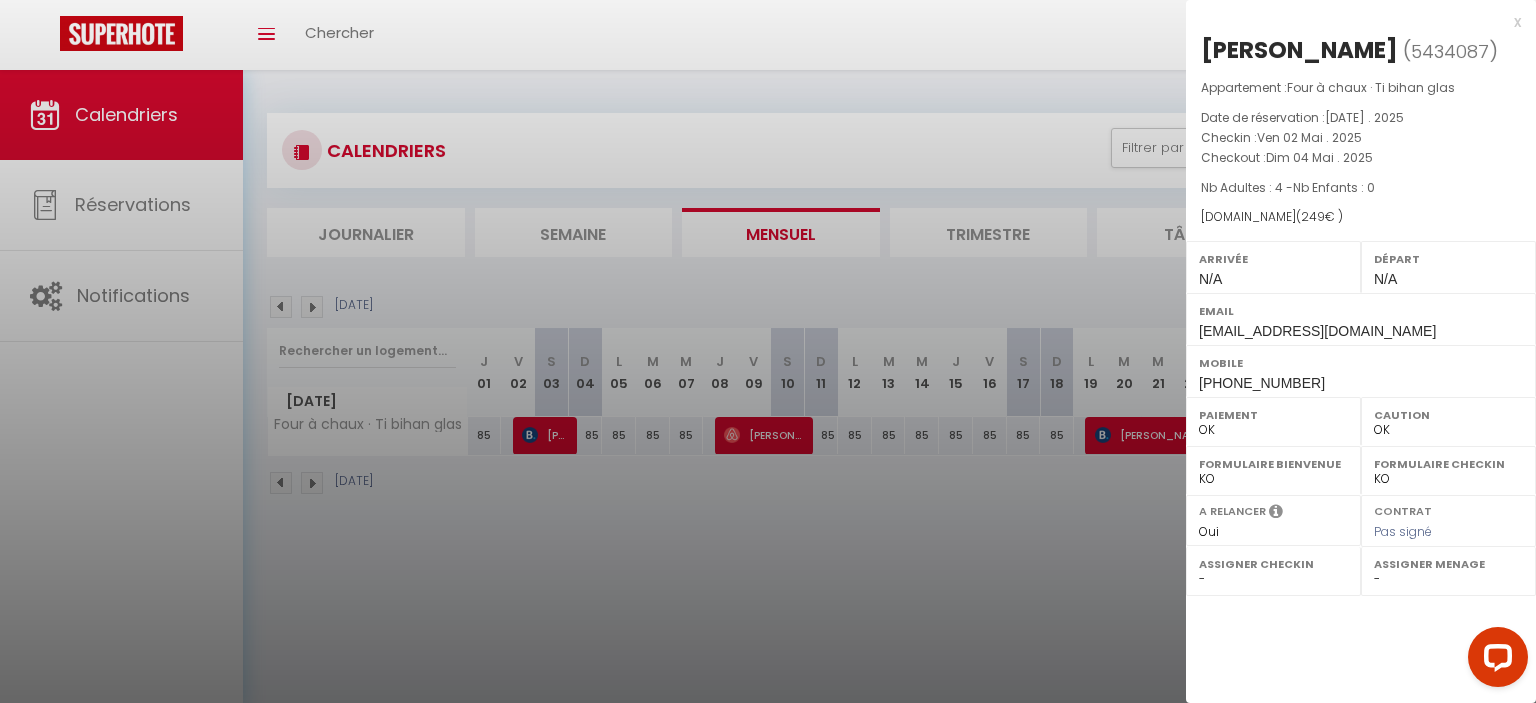 click at bounding box center [768, 351] 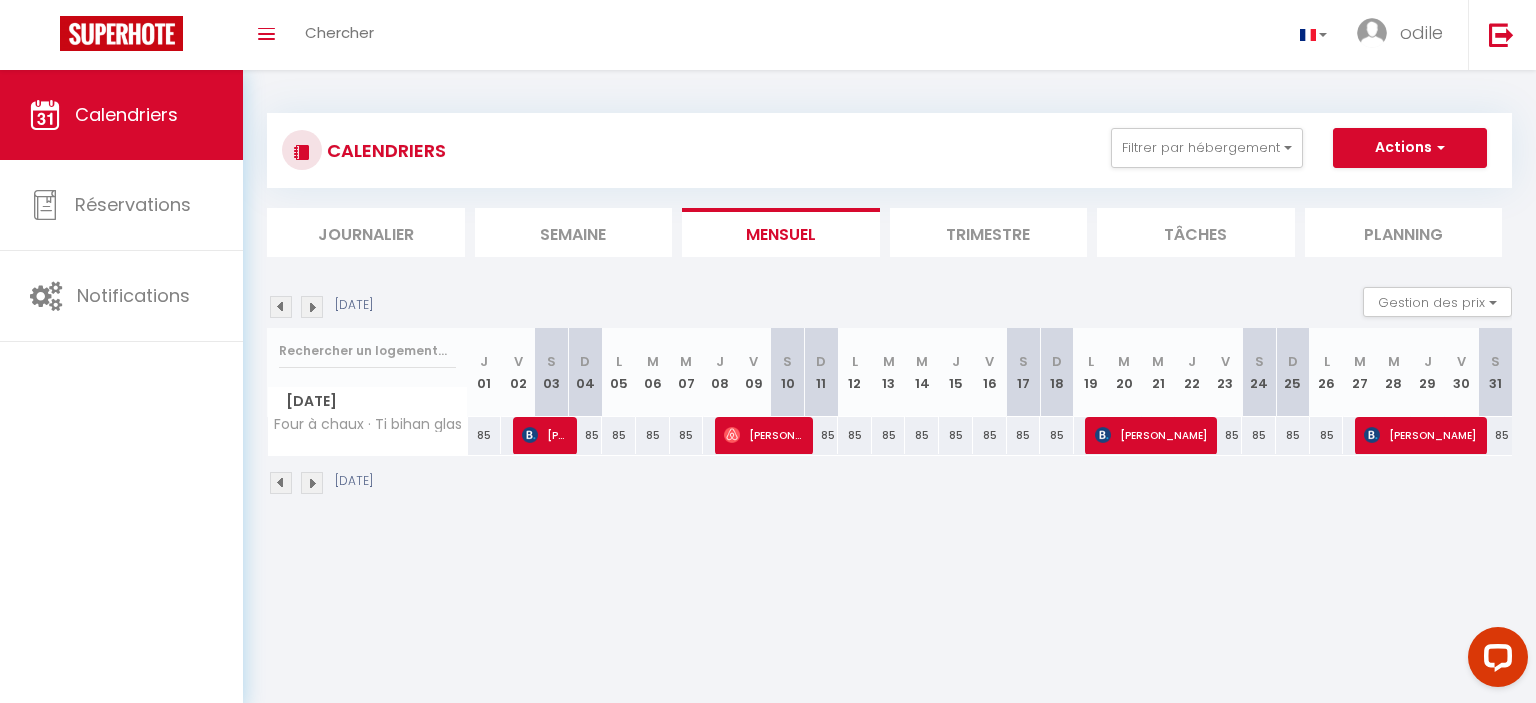 click on "[PERSON_NAME]" at bounding box center (763, 435) 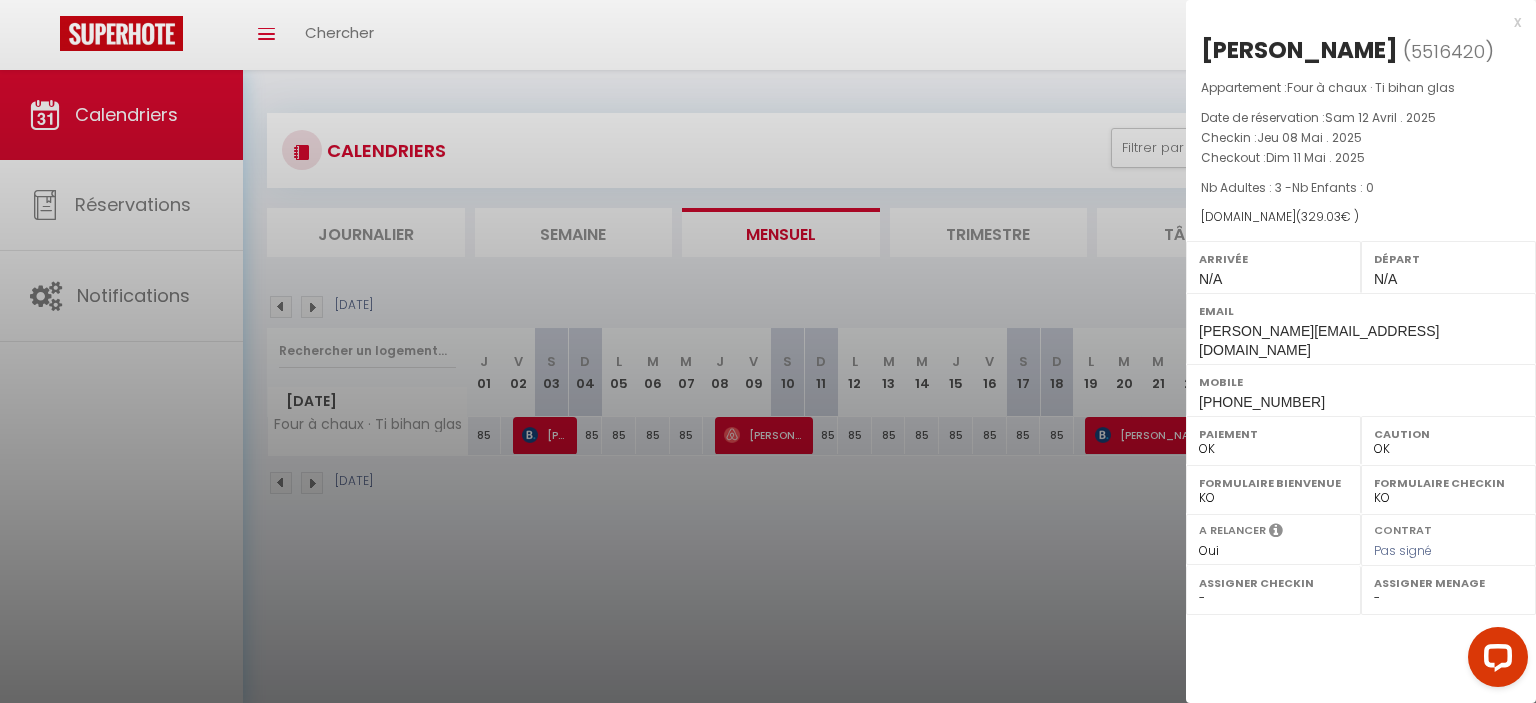 click at bounding box center (768, 351) 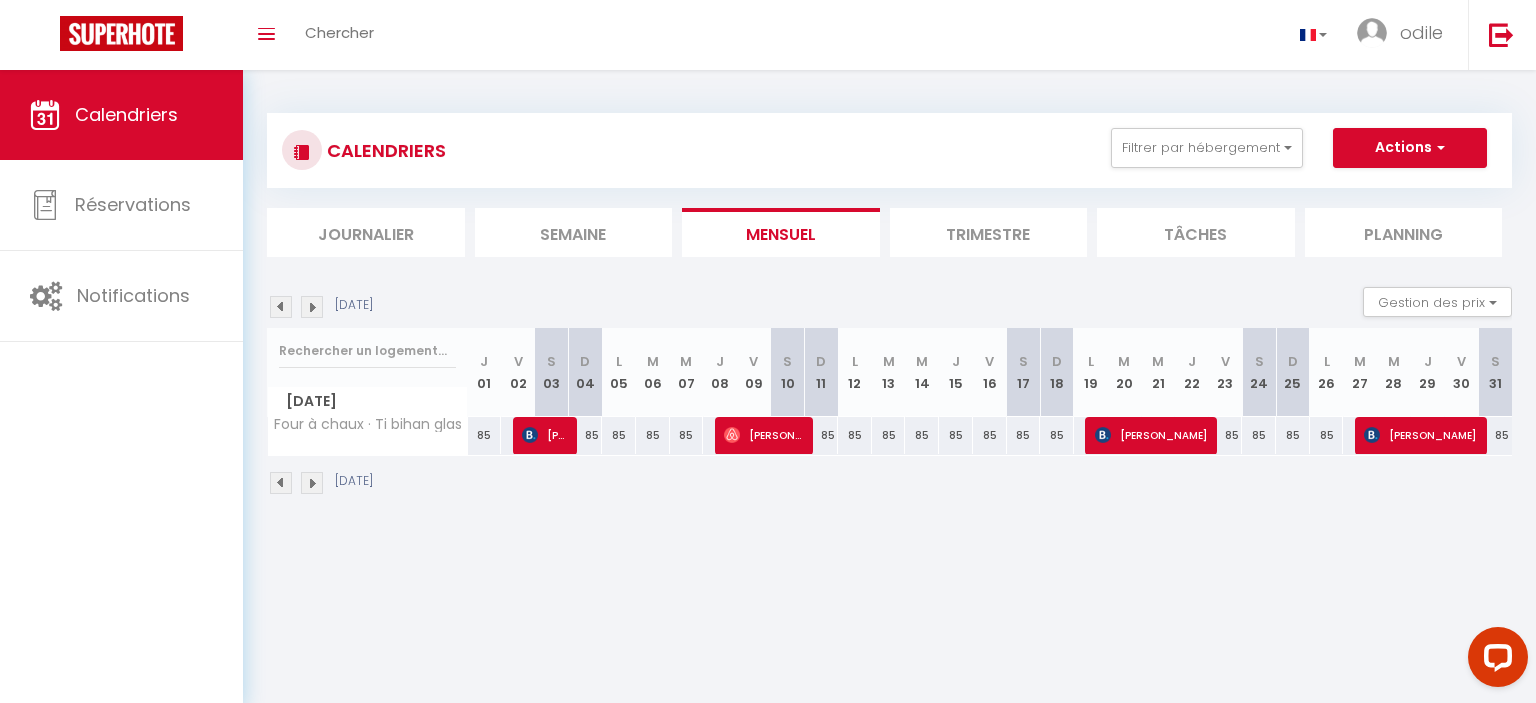 click on "[PERSON_NAME]" at bounding box center [1151, 435] 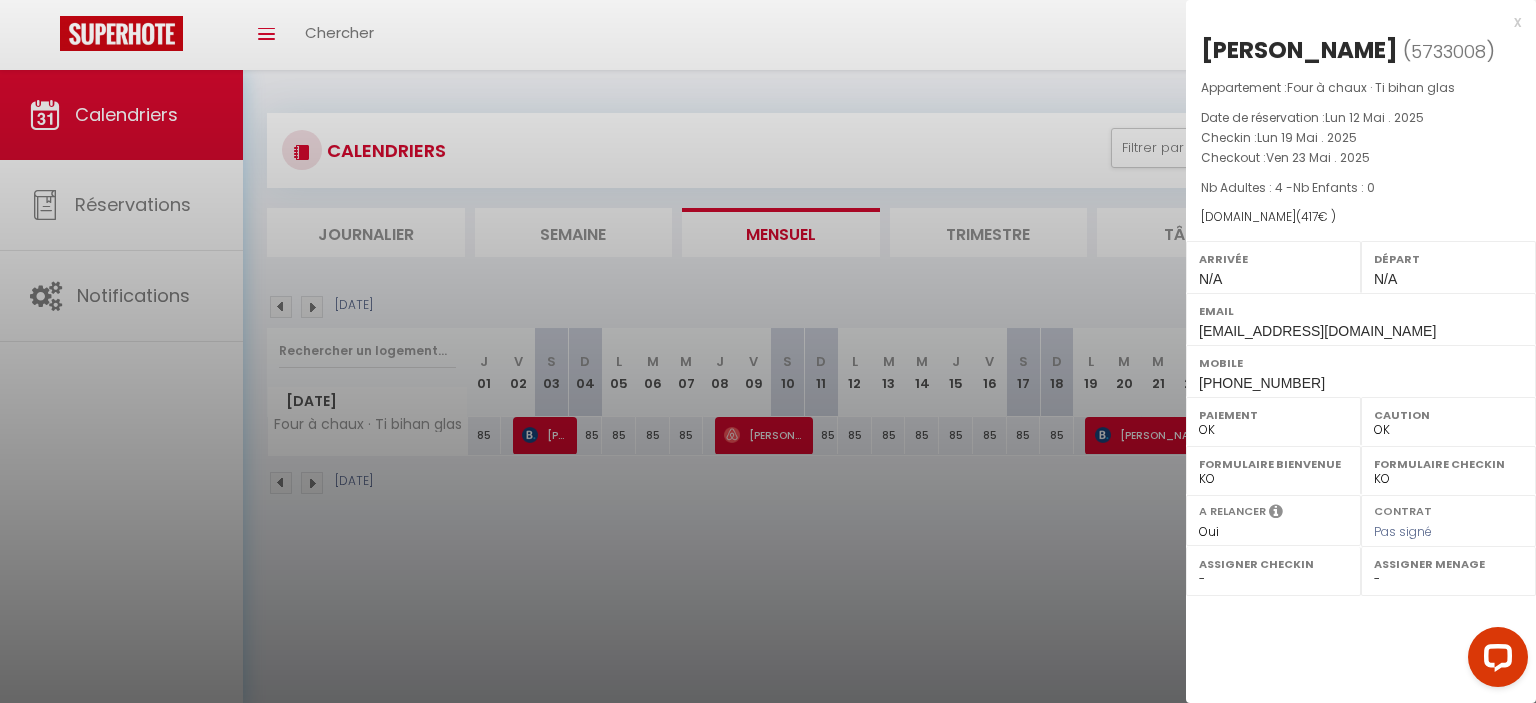 click at bounding box center [768, 351] 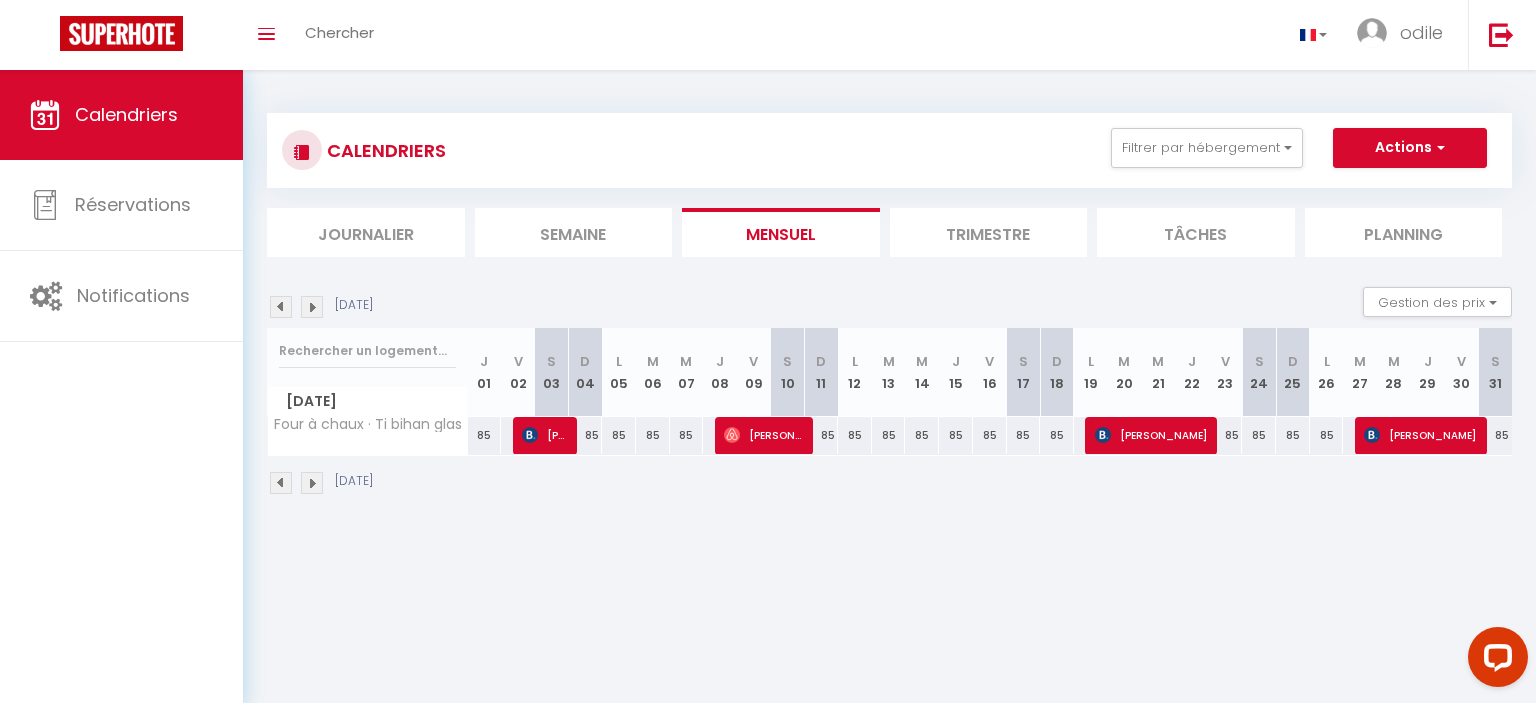 click on "[PERSON_NAME]" at bounding box center [1151, 435] 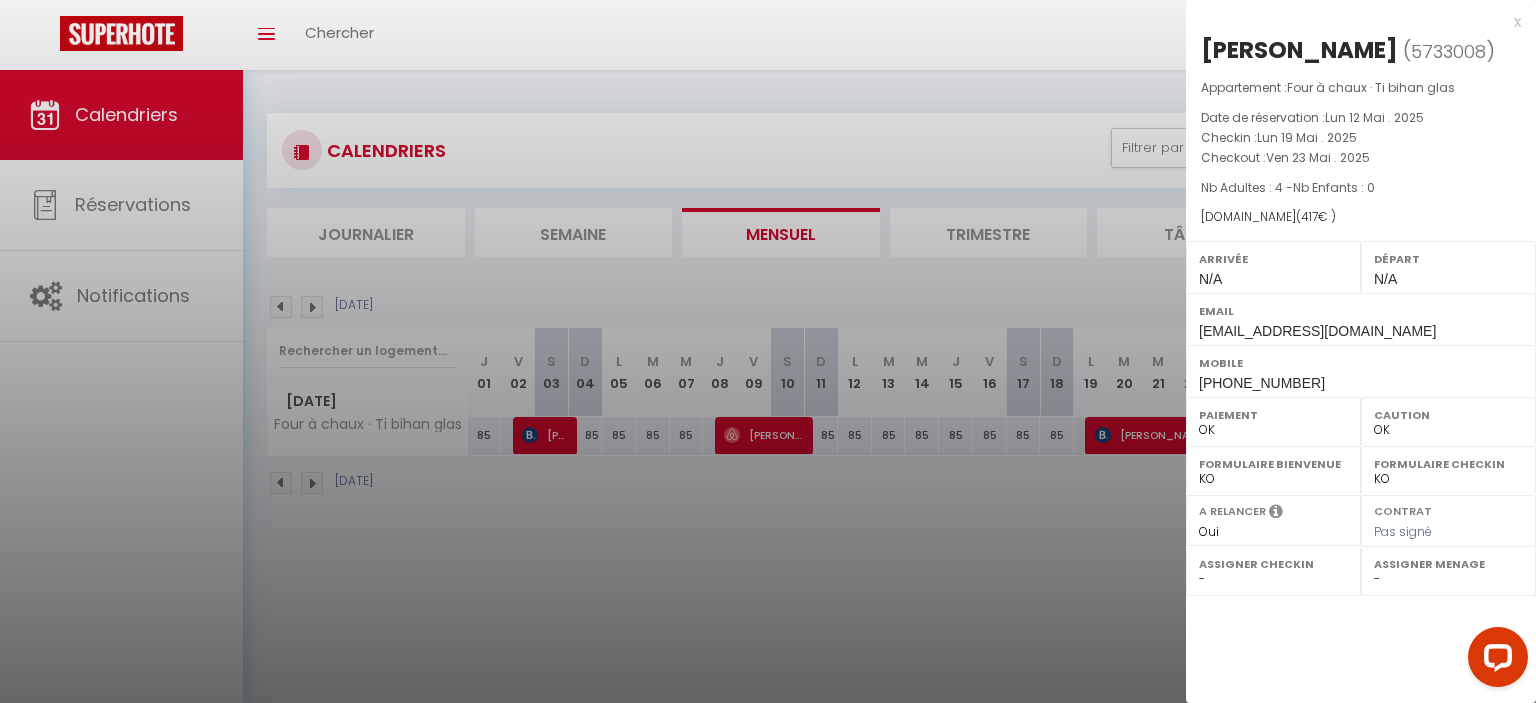 click at bounding box center [768, 351] 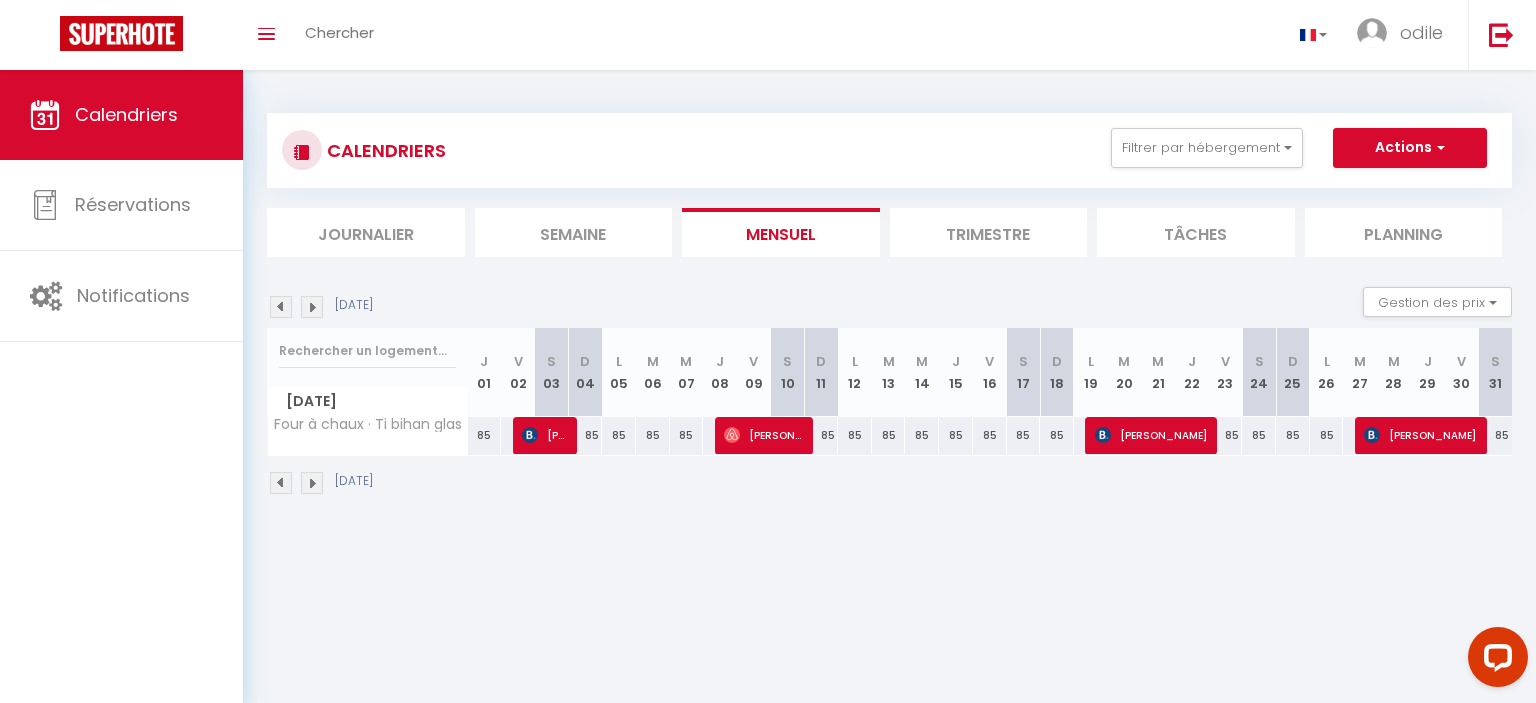 click on "[PERSON_NAME]" at bounding box center (1420, 435) 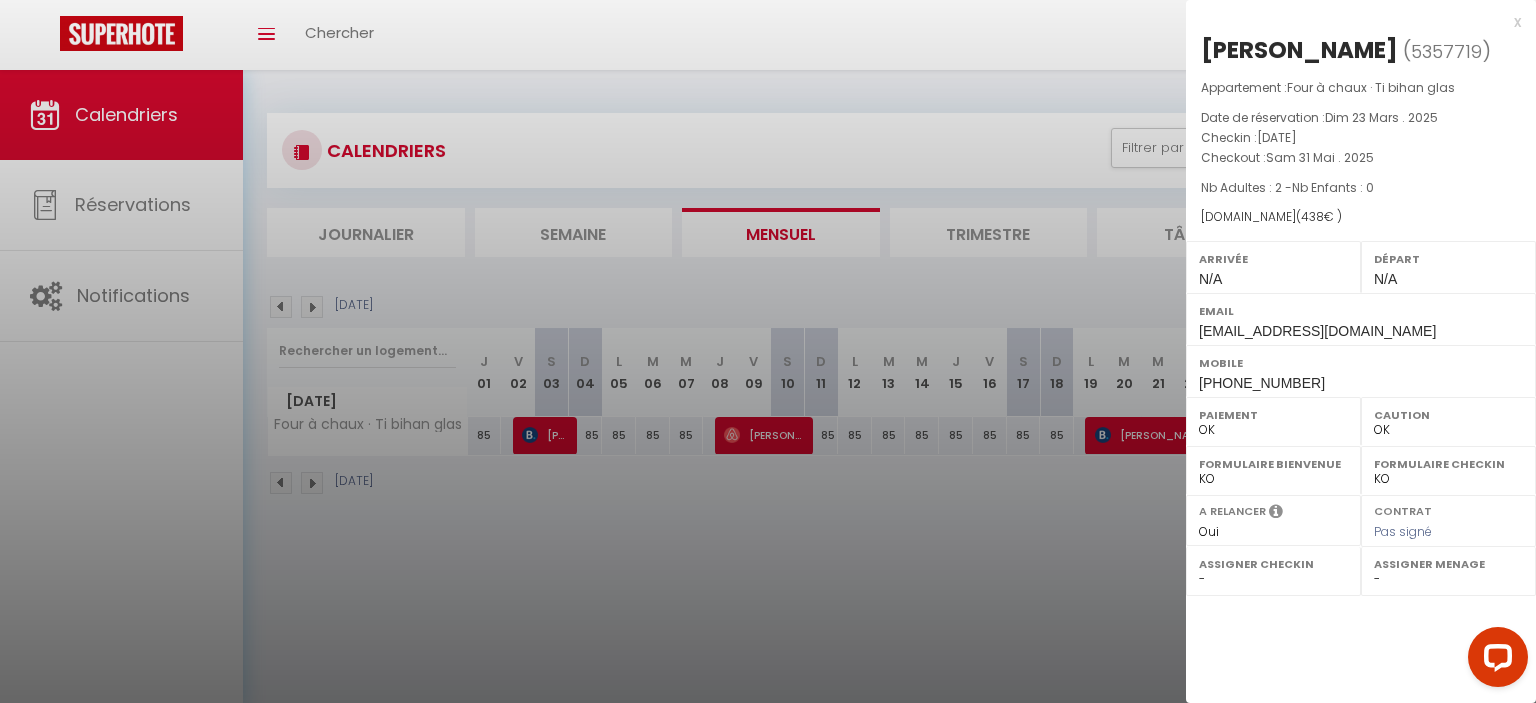 click at bounding box center [768, 351] 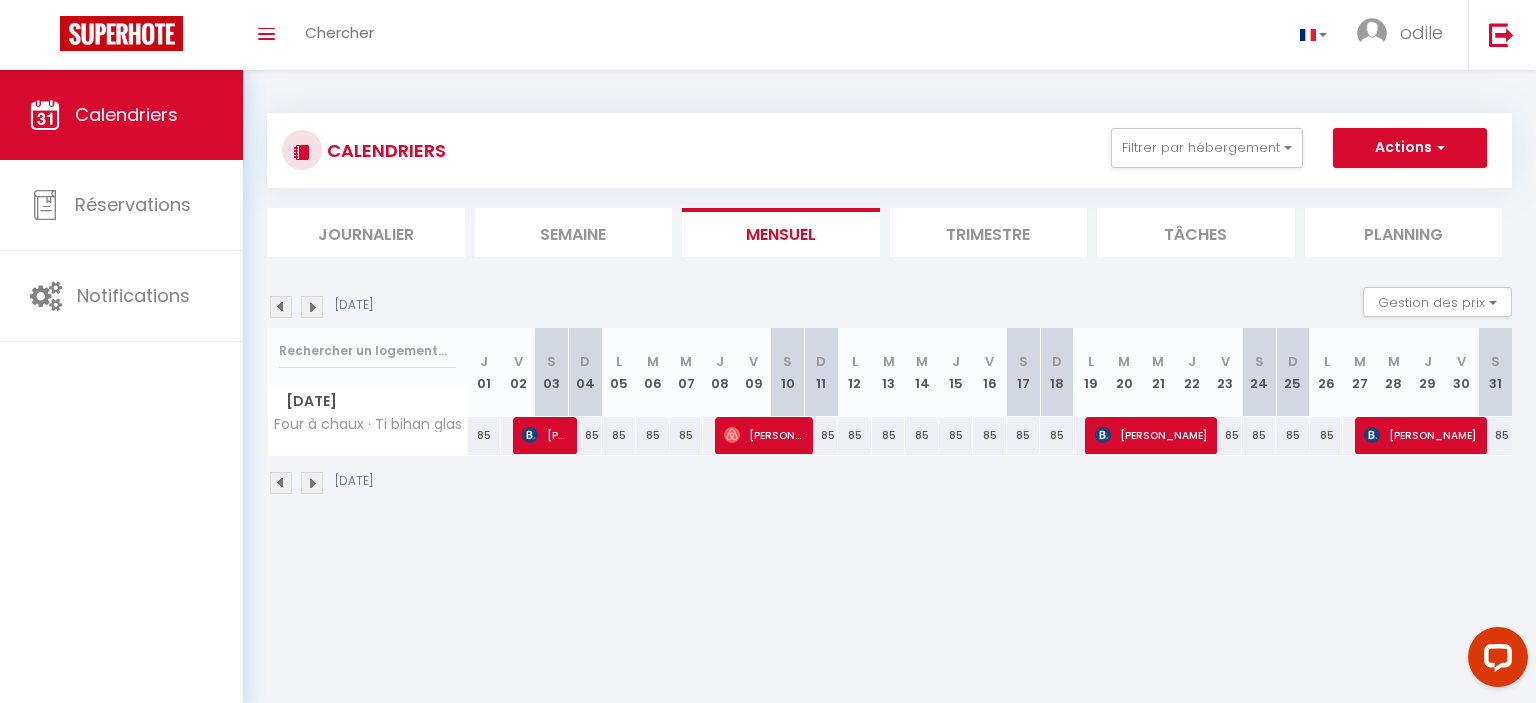 click at bounding box center (281, 307) 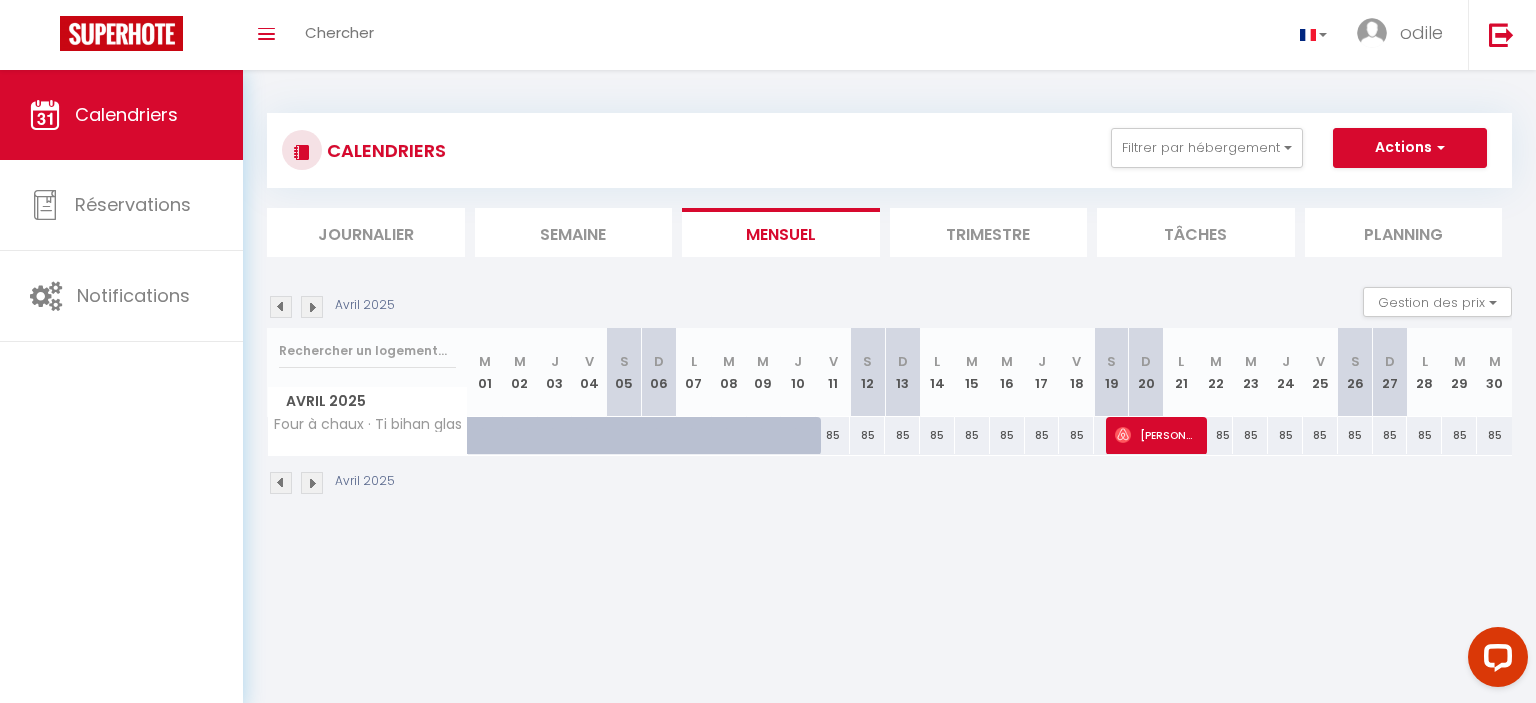 click at bounding box center (312, 307) 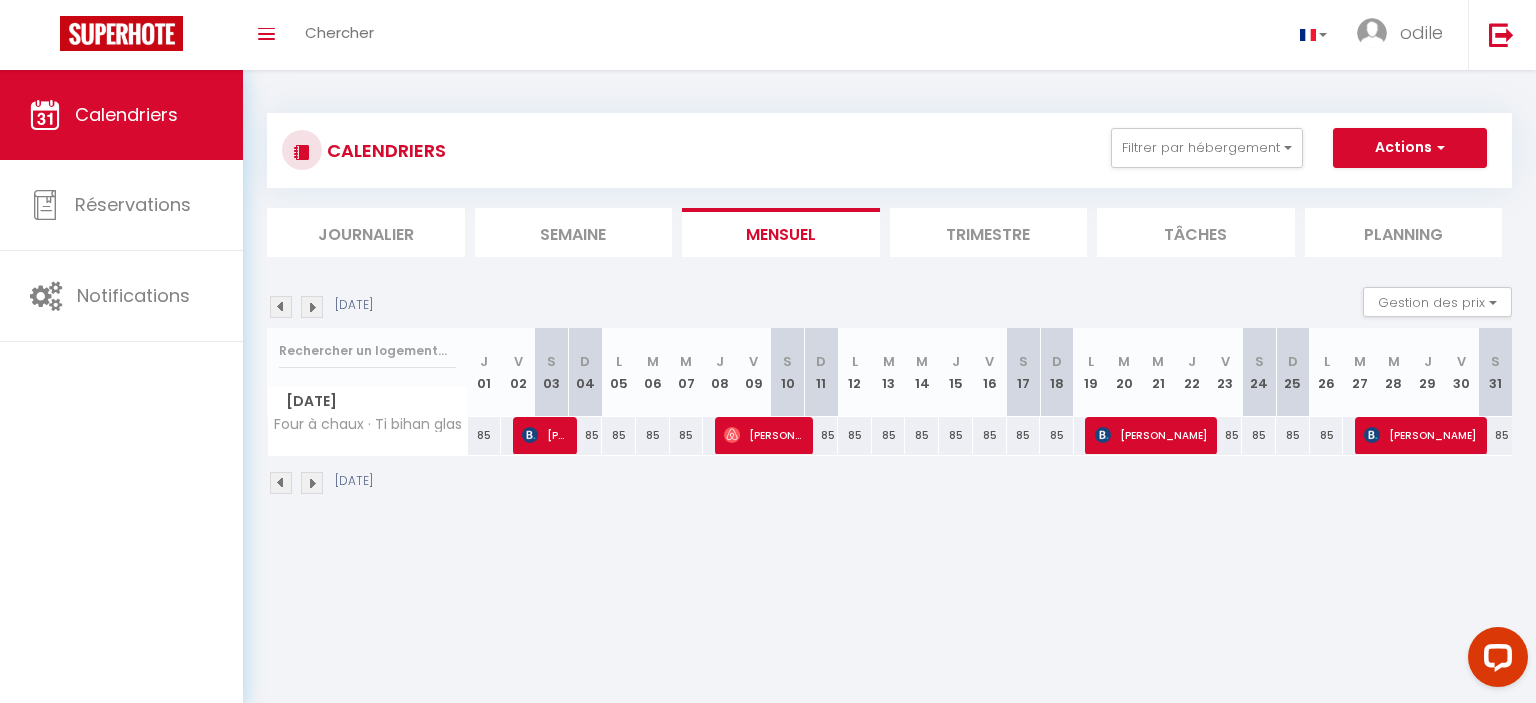 click at bounding box center [312, 307] 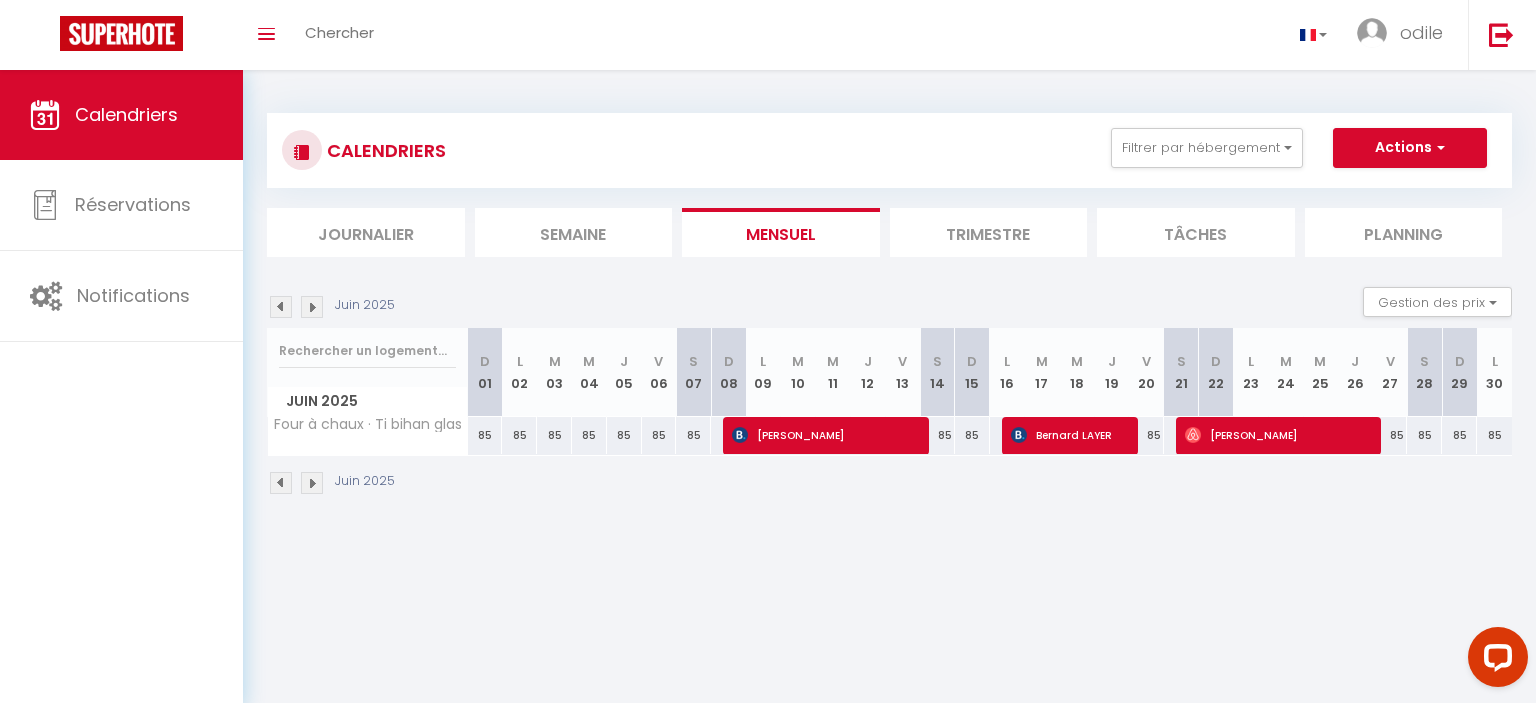 click at bounding box center [312, 307] 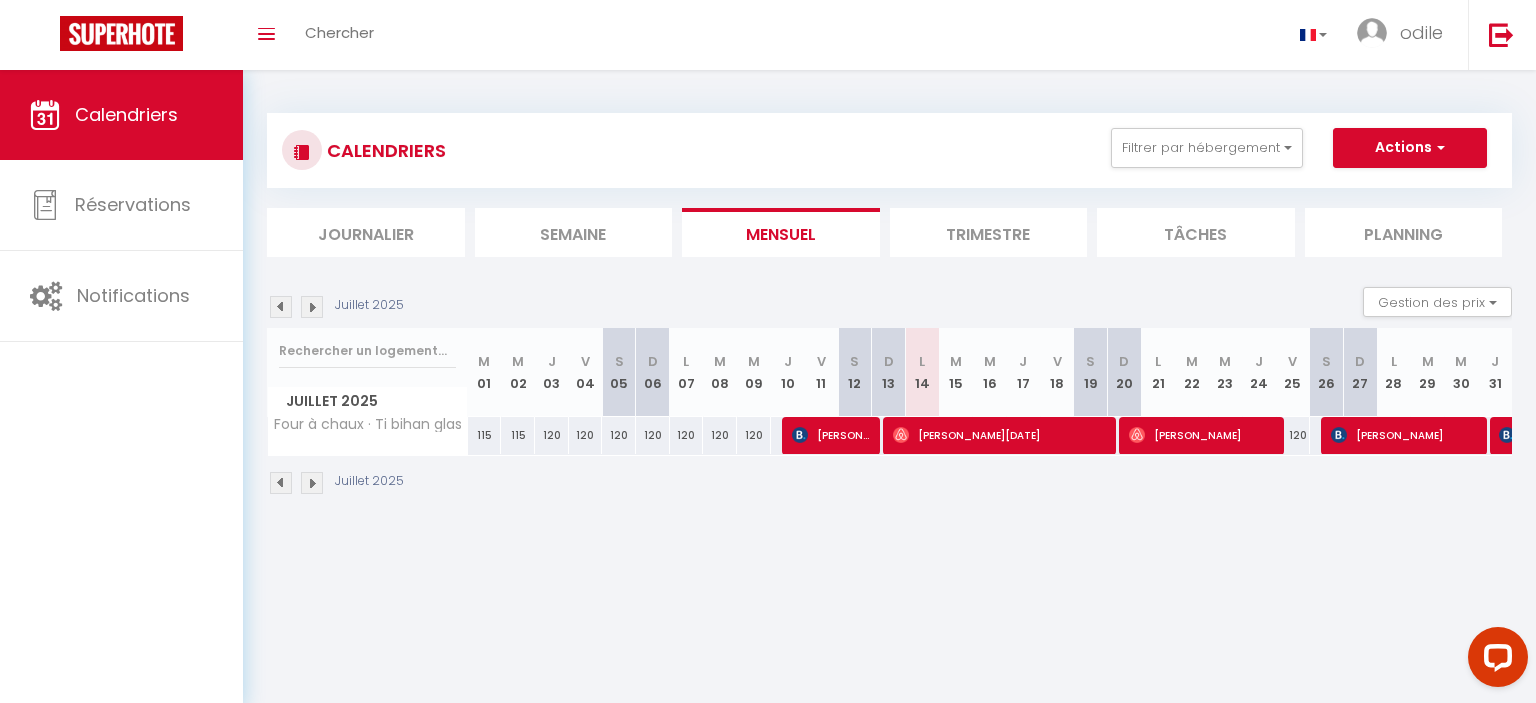 click on "[PERSON_NAME]" at bounding box center [831, 435] 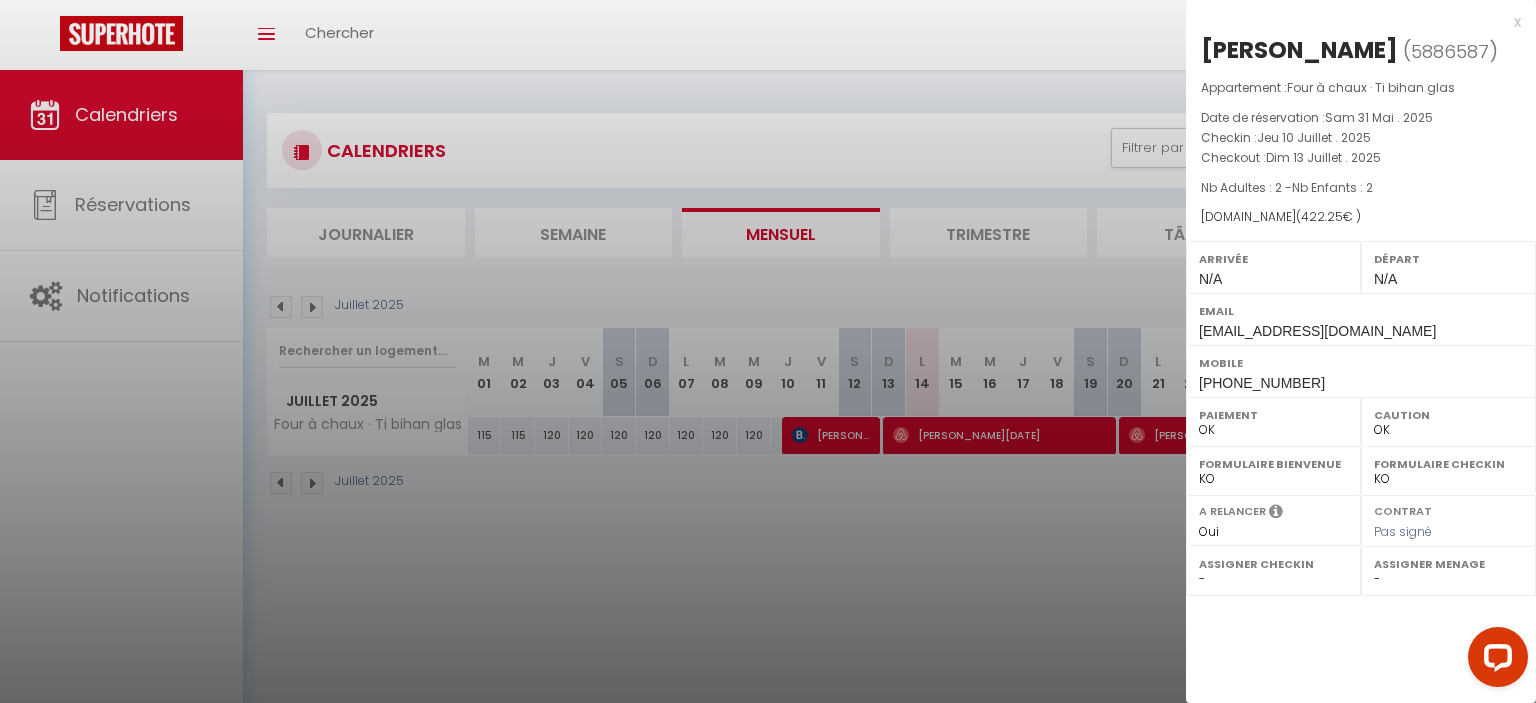 click at bounding box center [768, 351] 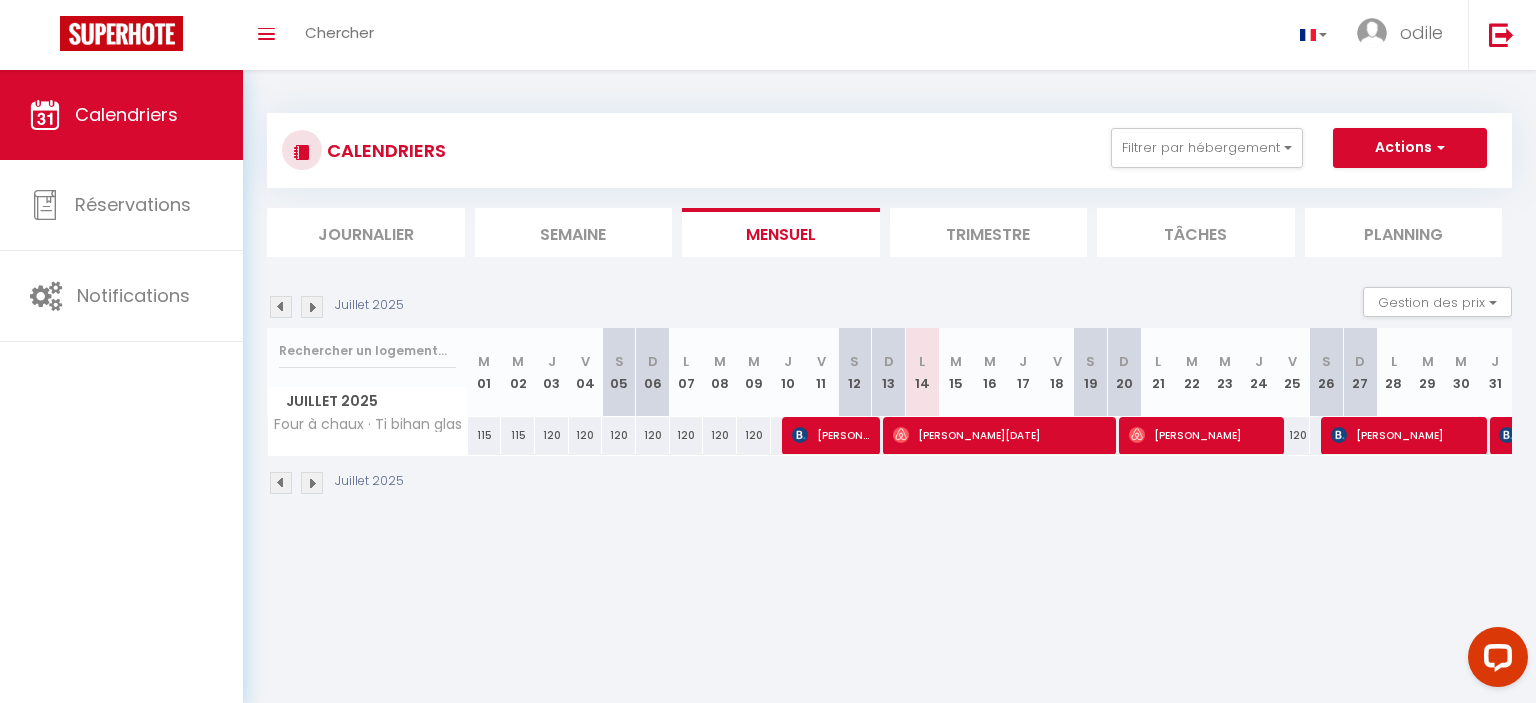 click at bounding box center [281, 307] 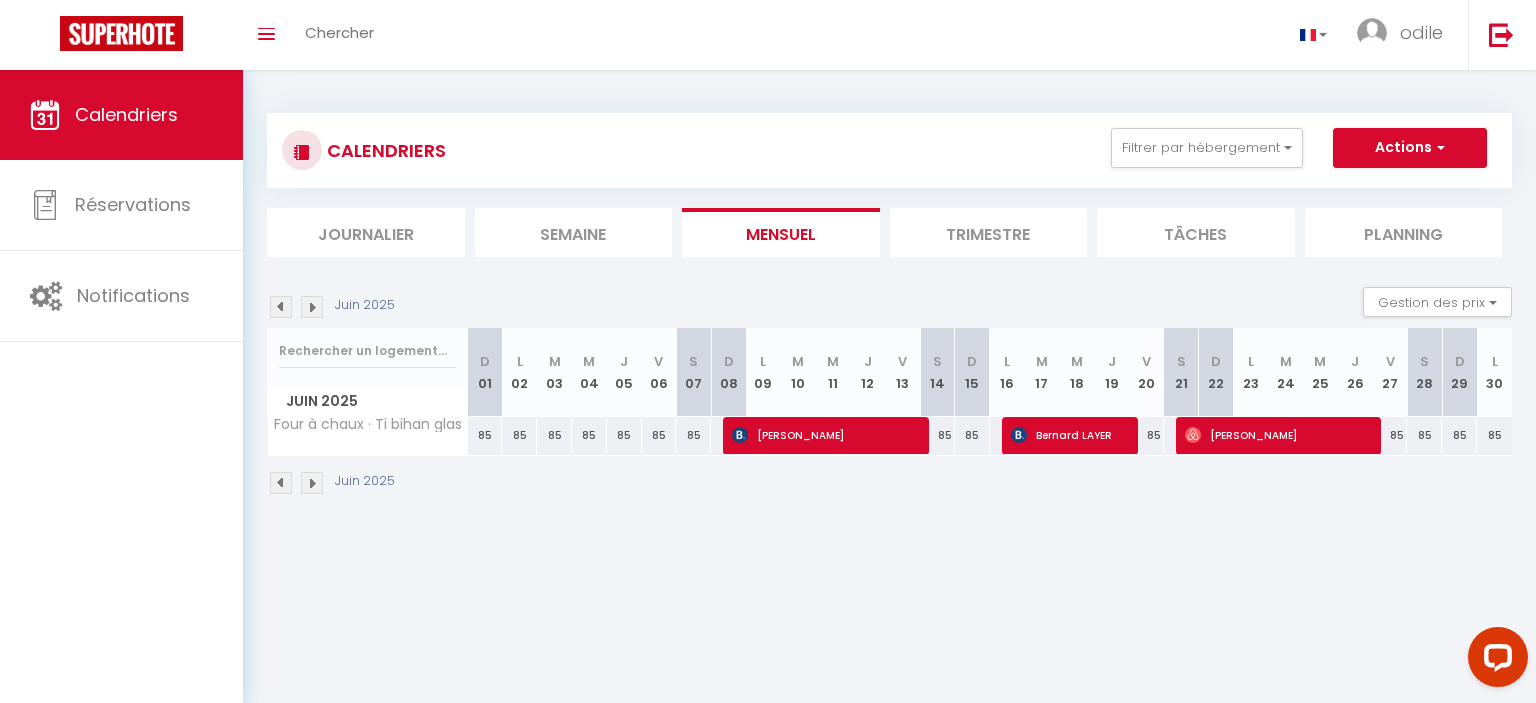 click on "J
19" at bounding box center [1111, 372] 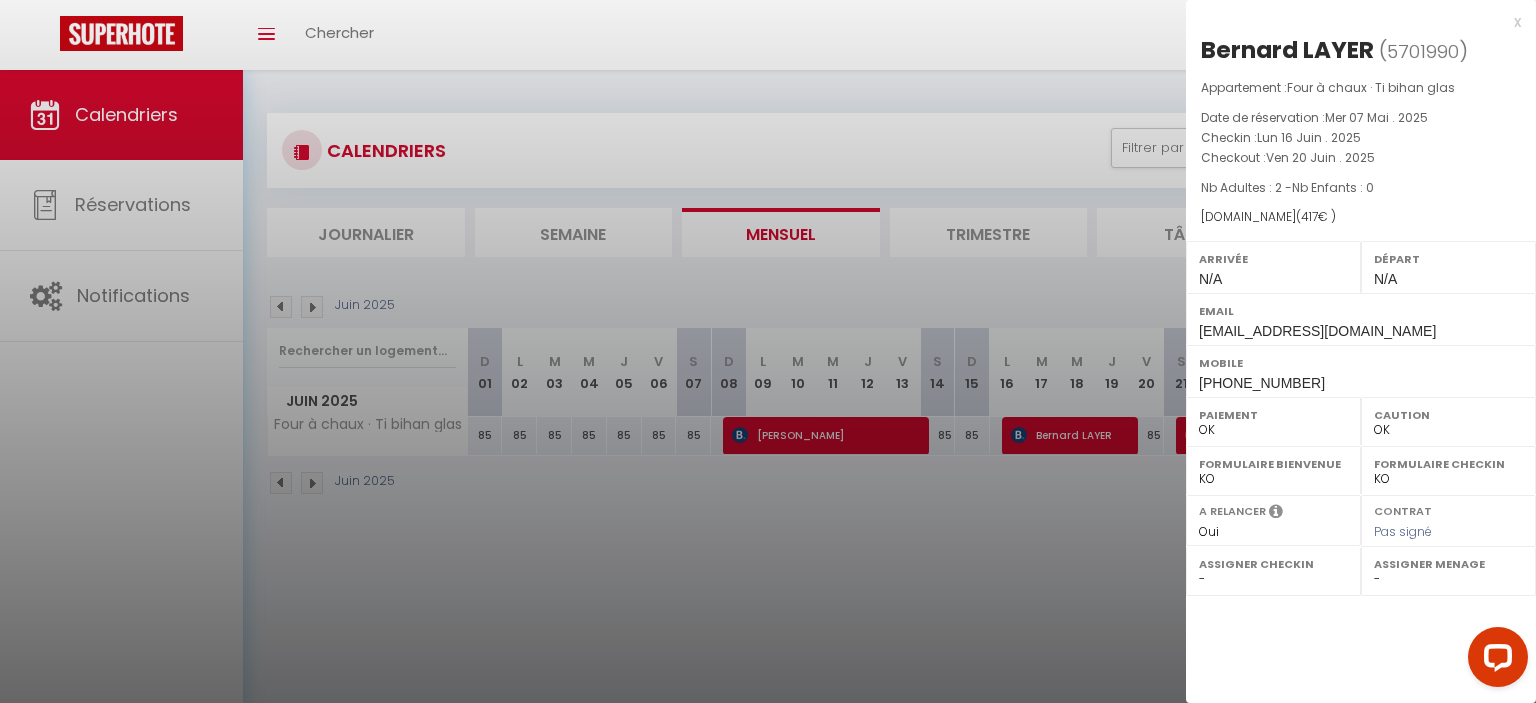 click at bounding box center (768, 351) 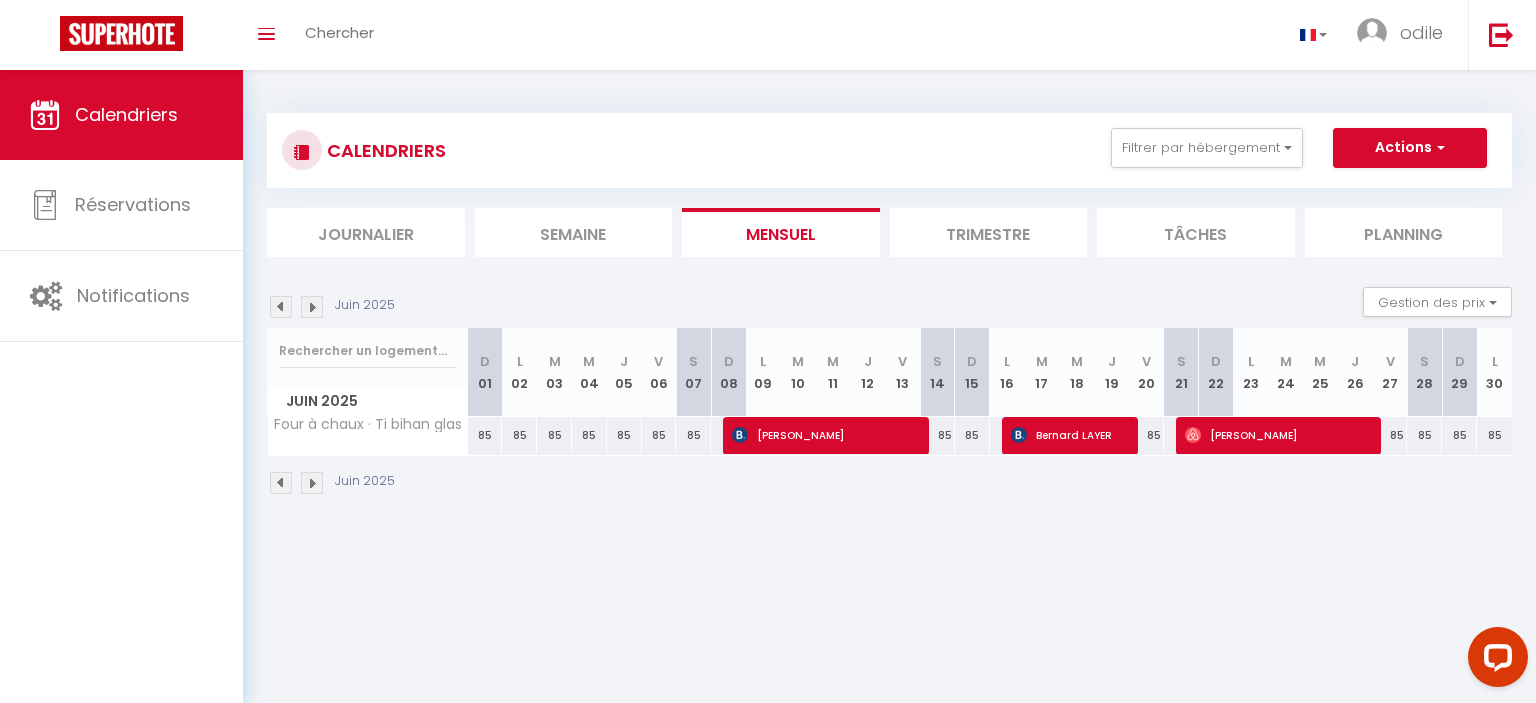 click on "[PERSON_NAME]" at bounding box center [1278, 435] 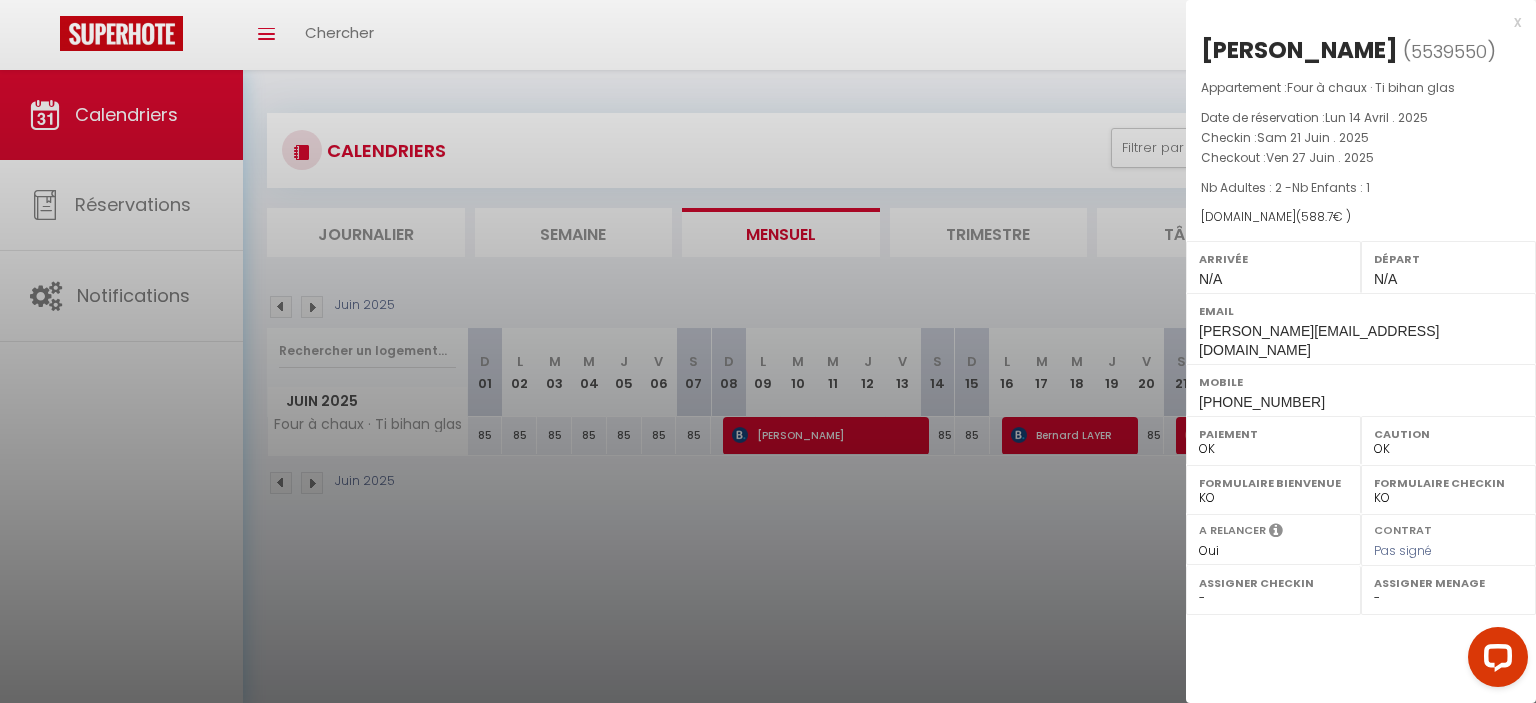click at bounding box center (768, 351) 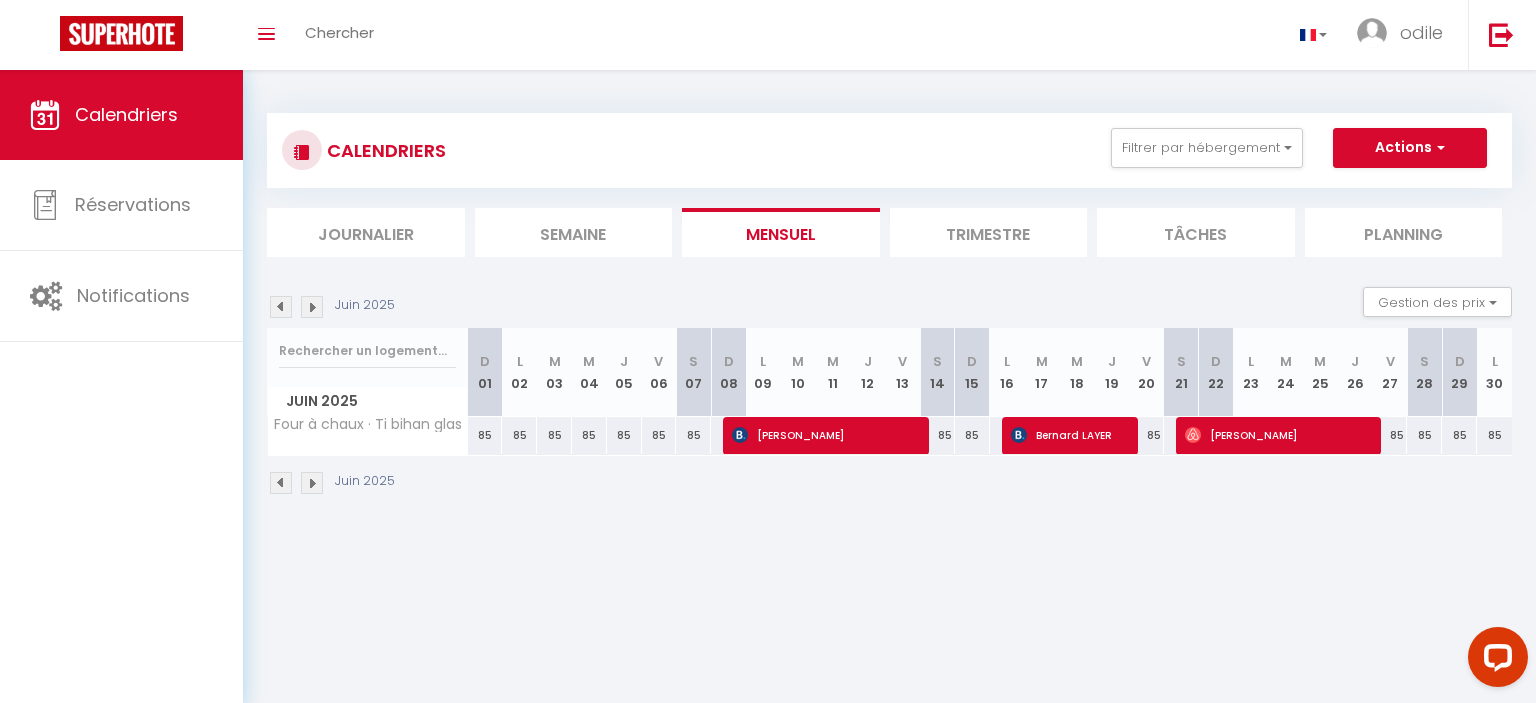 click at bounding box center [312, 307] 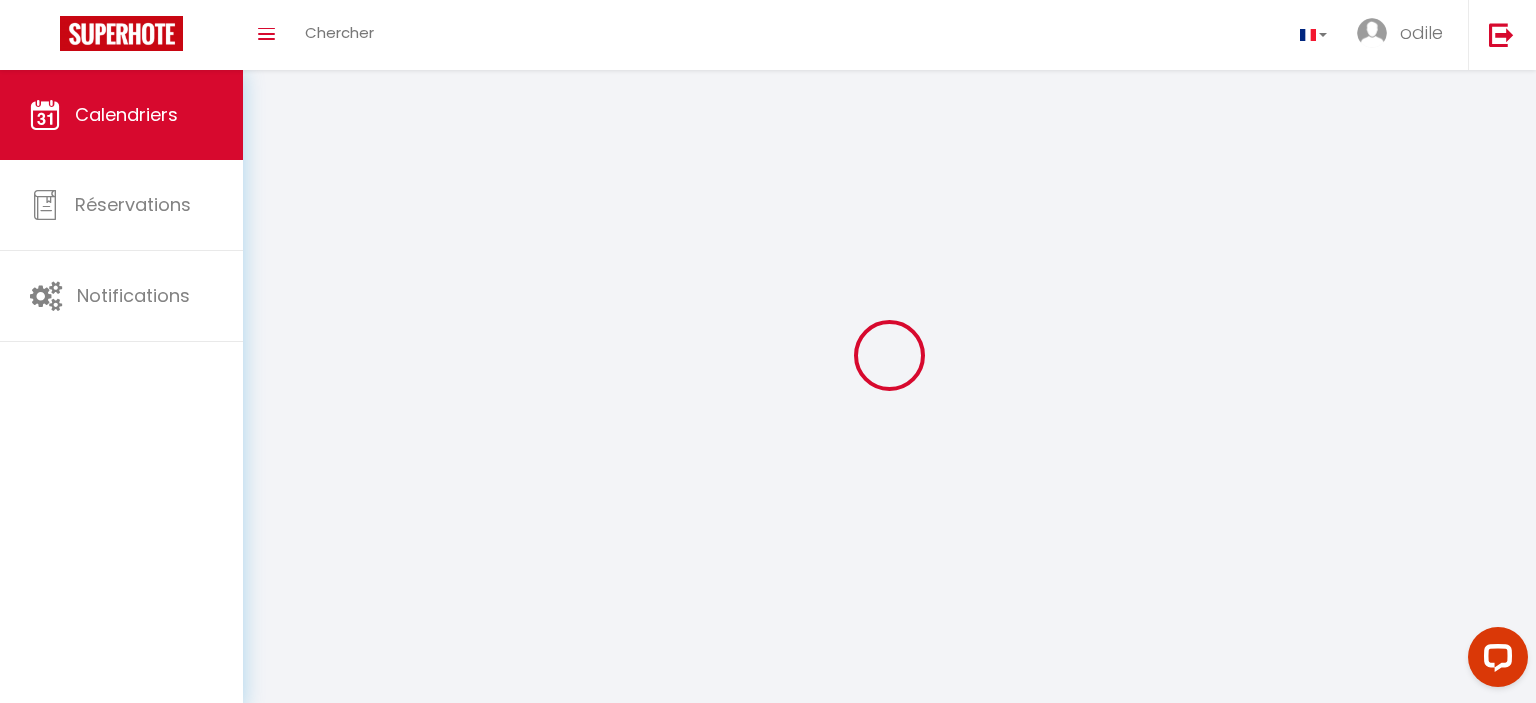 select on "0" 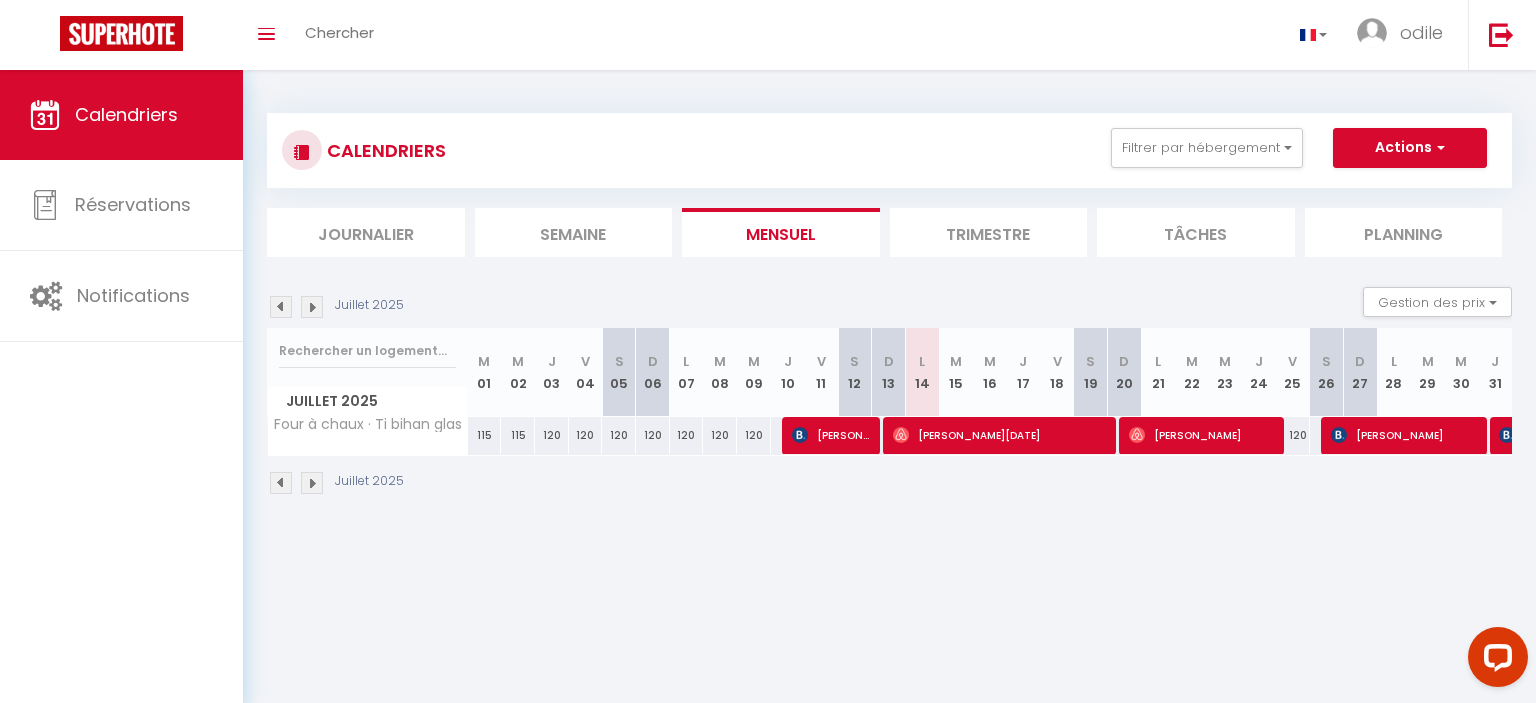 click on "[PERSON_NAME][DATE]" at bounding box center (1000, 435) 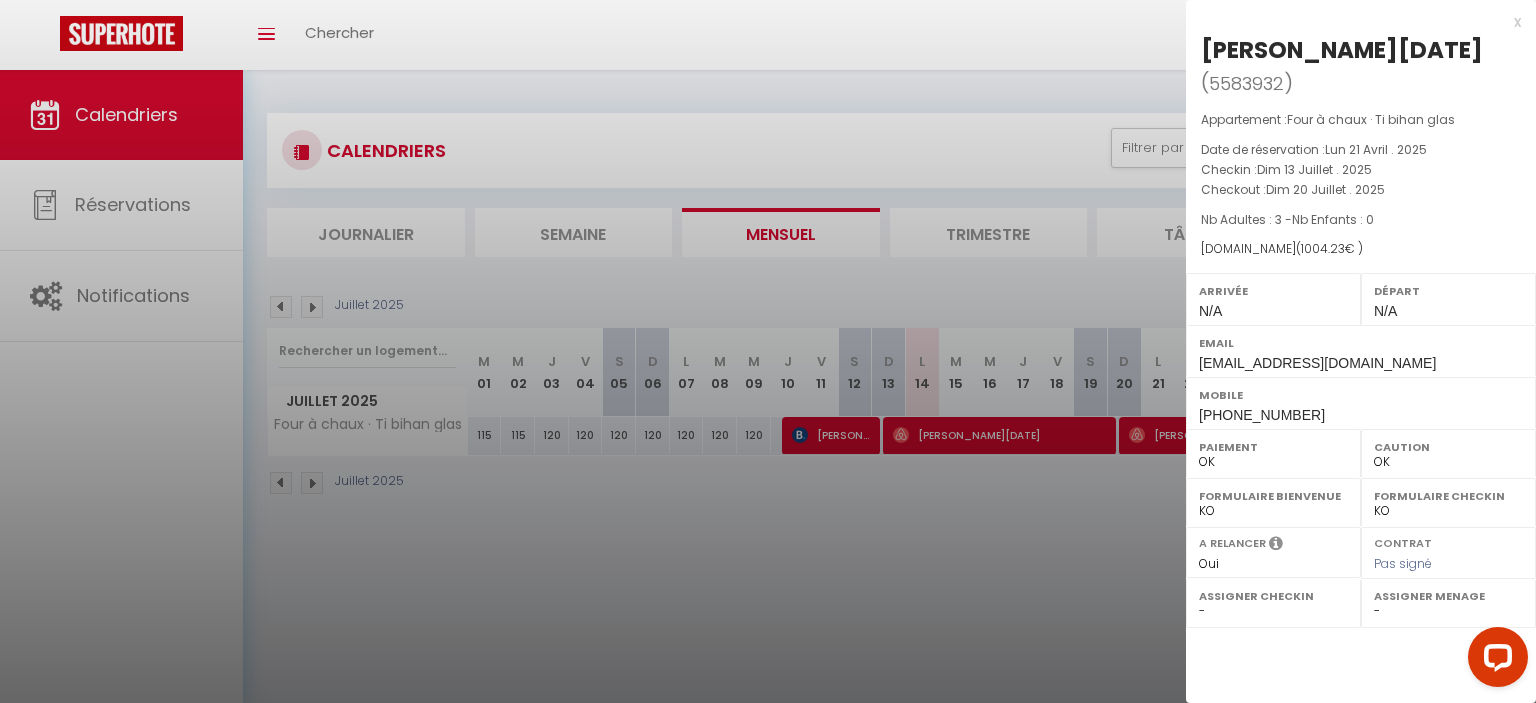 drag, startPoint x: 451, startPoint y: 529, endPoint x: 523, endPoint y: 531, distance: 72.02777 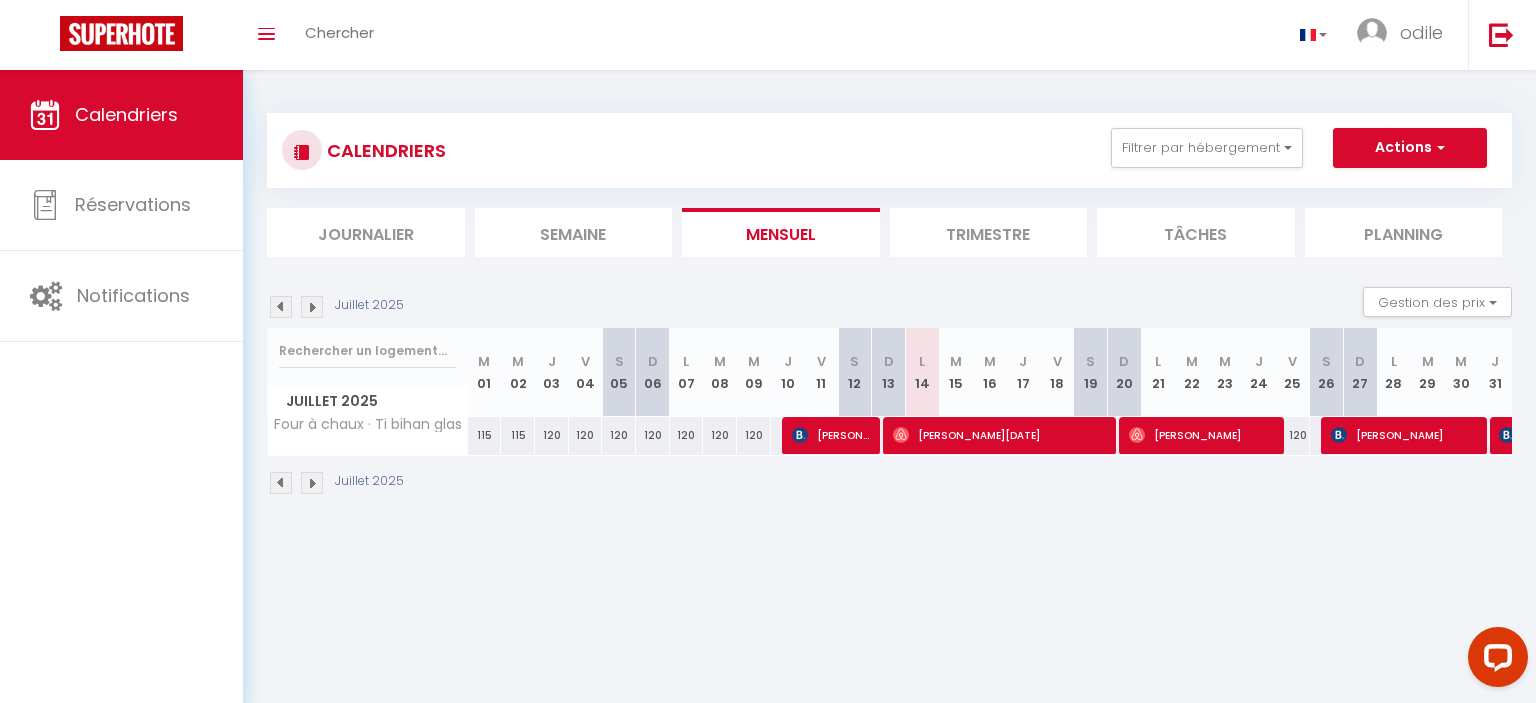 click on "[PERSON_NAME][DATE]" at bounding box center (1000, 435) 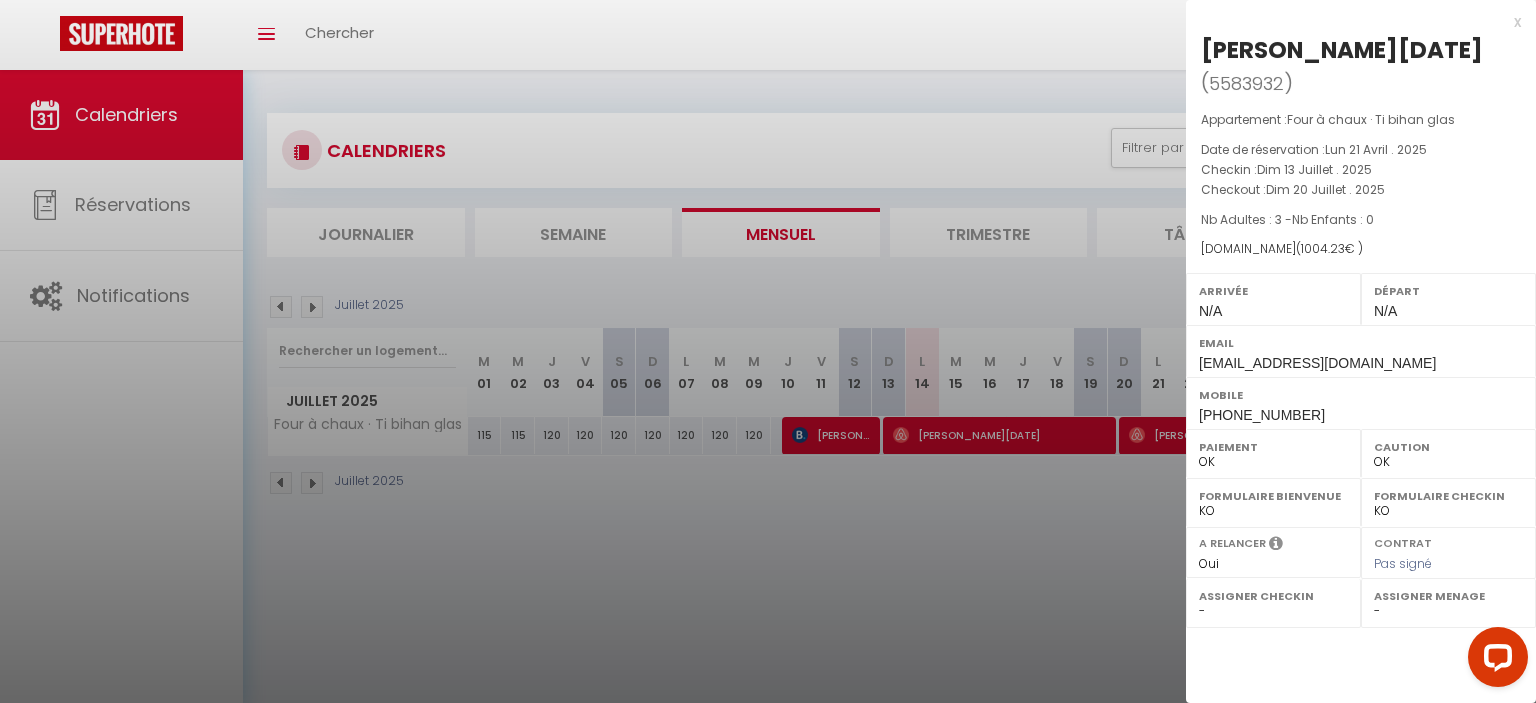 click at bounding box center (768, 351) 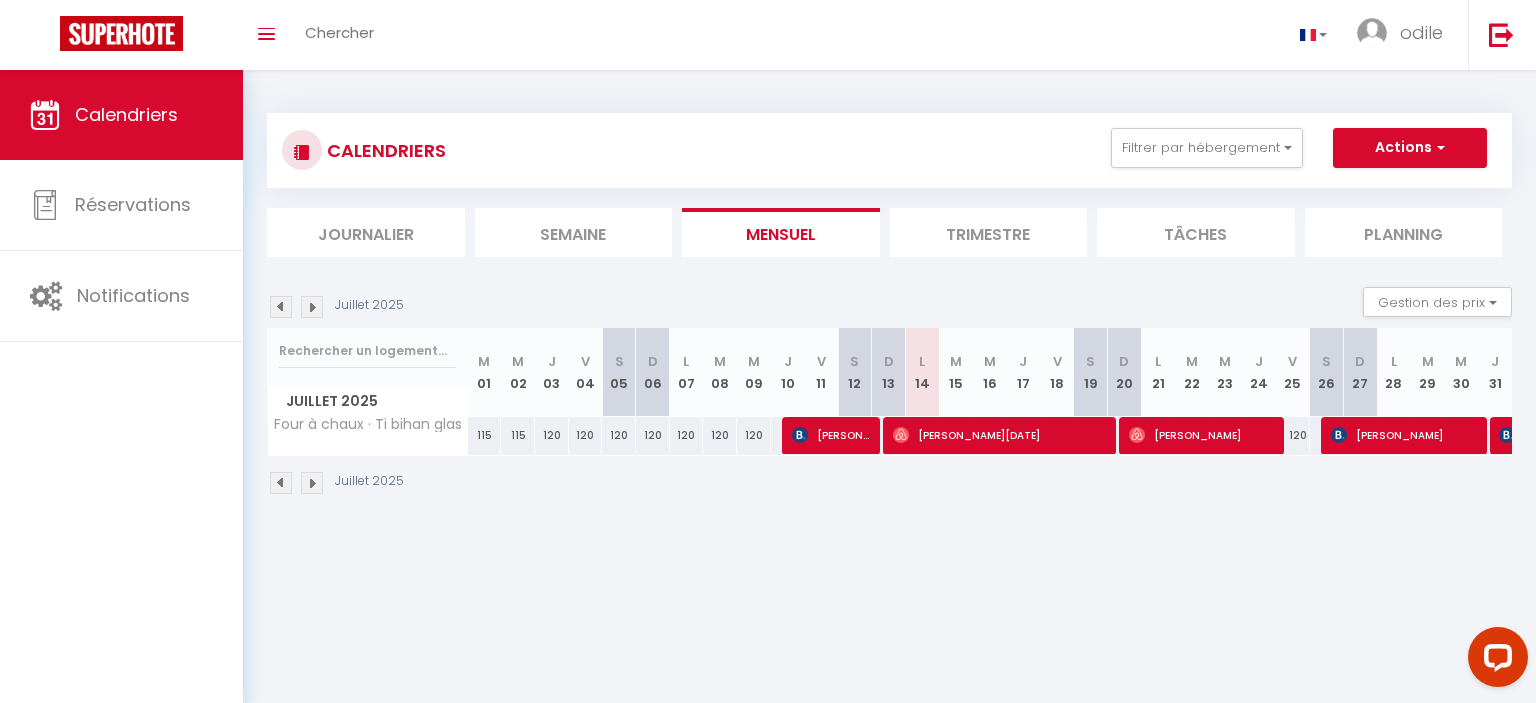 click on "[PERSON_NAME]" at bounding box center [1202, 435] 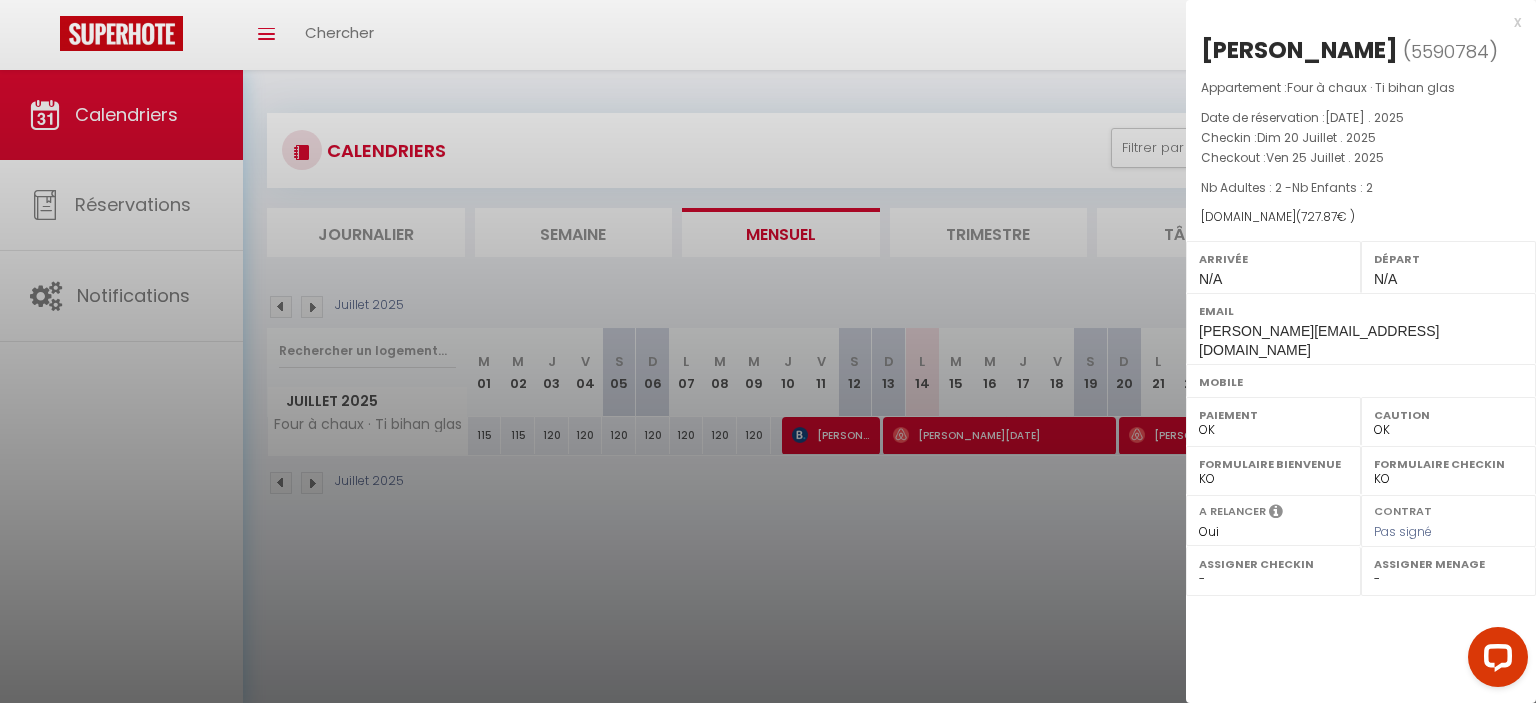 click at bounding box center [768, 351] 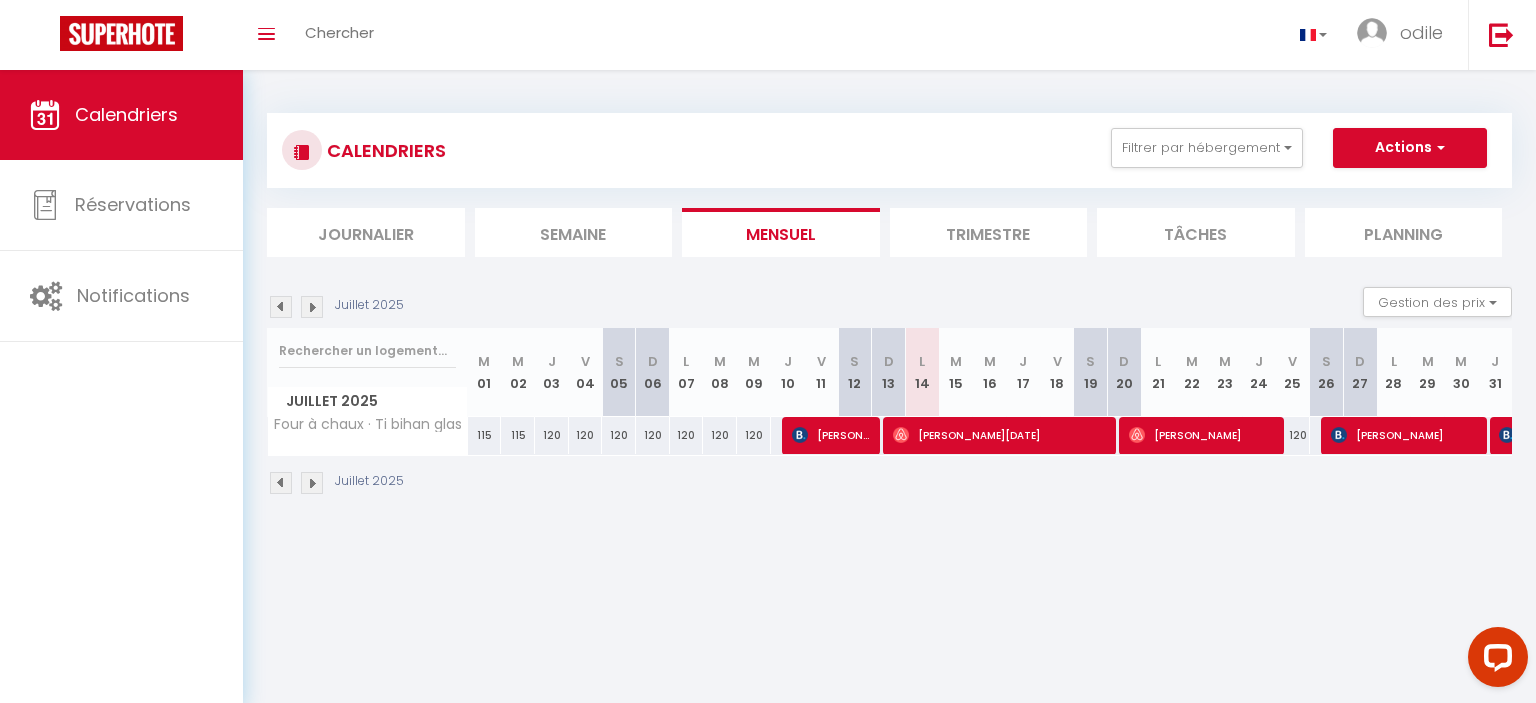 click on "[PERSON_NAME]" at bounding box center (1404, 435) 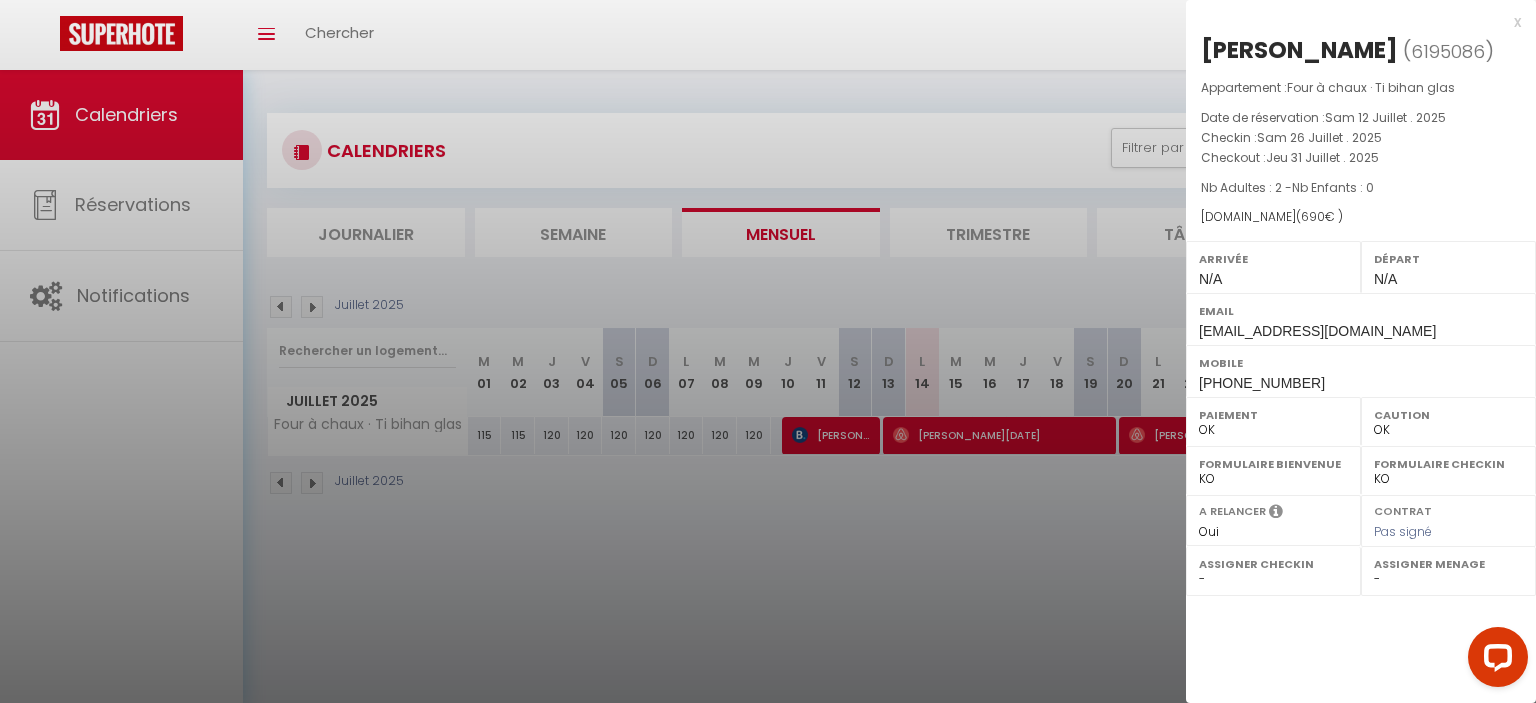 click at bounding box center [768, 351] 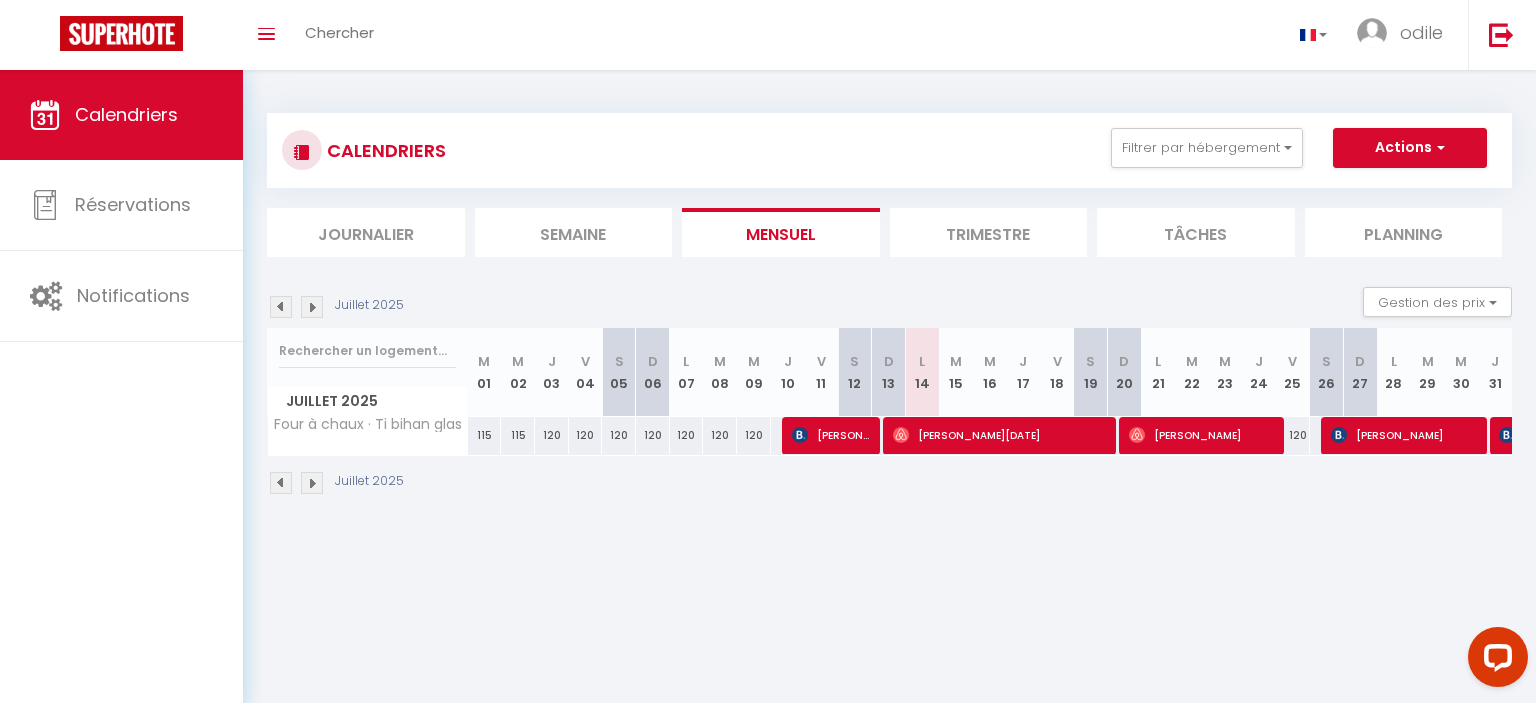 click at bounding box center (312, 307) 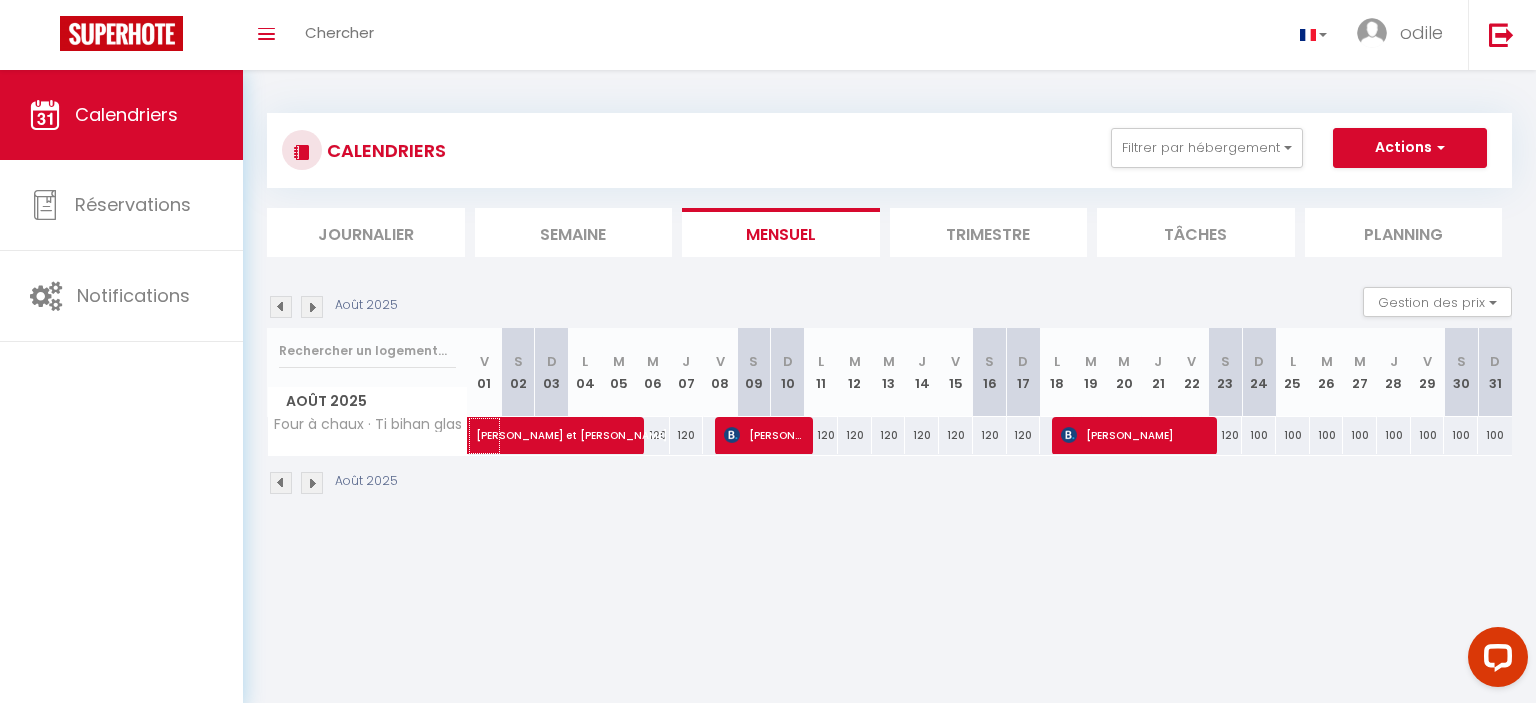 click on "[PERSON_NAME] et [PERSON_NAME]" at bounding box center [591, 425] 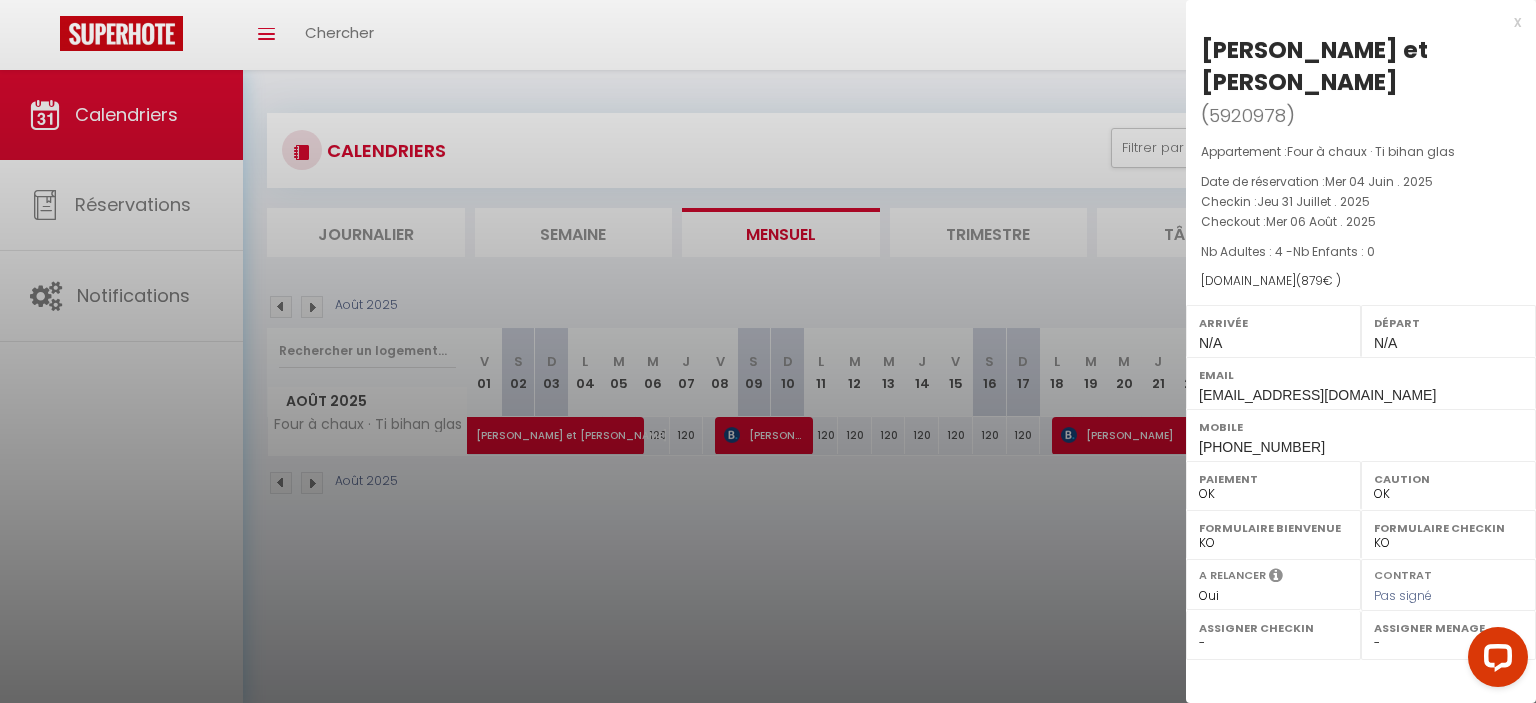 click at bounding box center (768, 351) 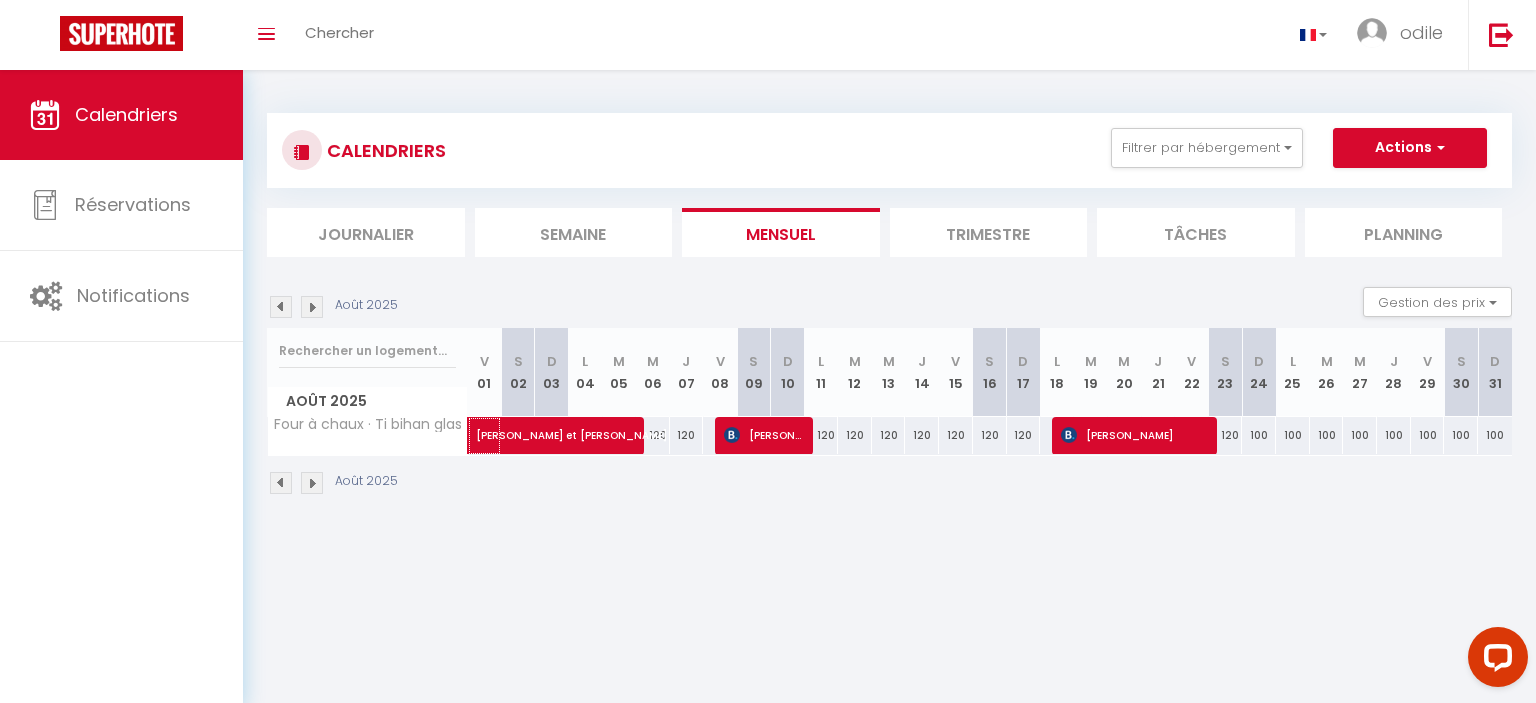 click on "[PERSON_NAME] et [PERSON_NAME]" at bounding box center [591, 425] 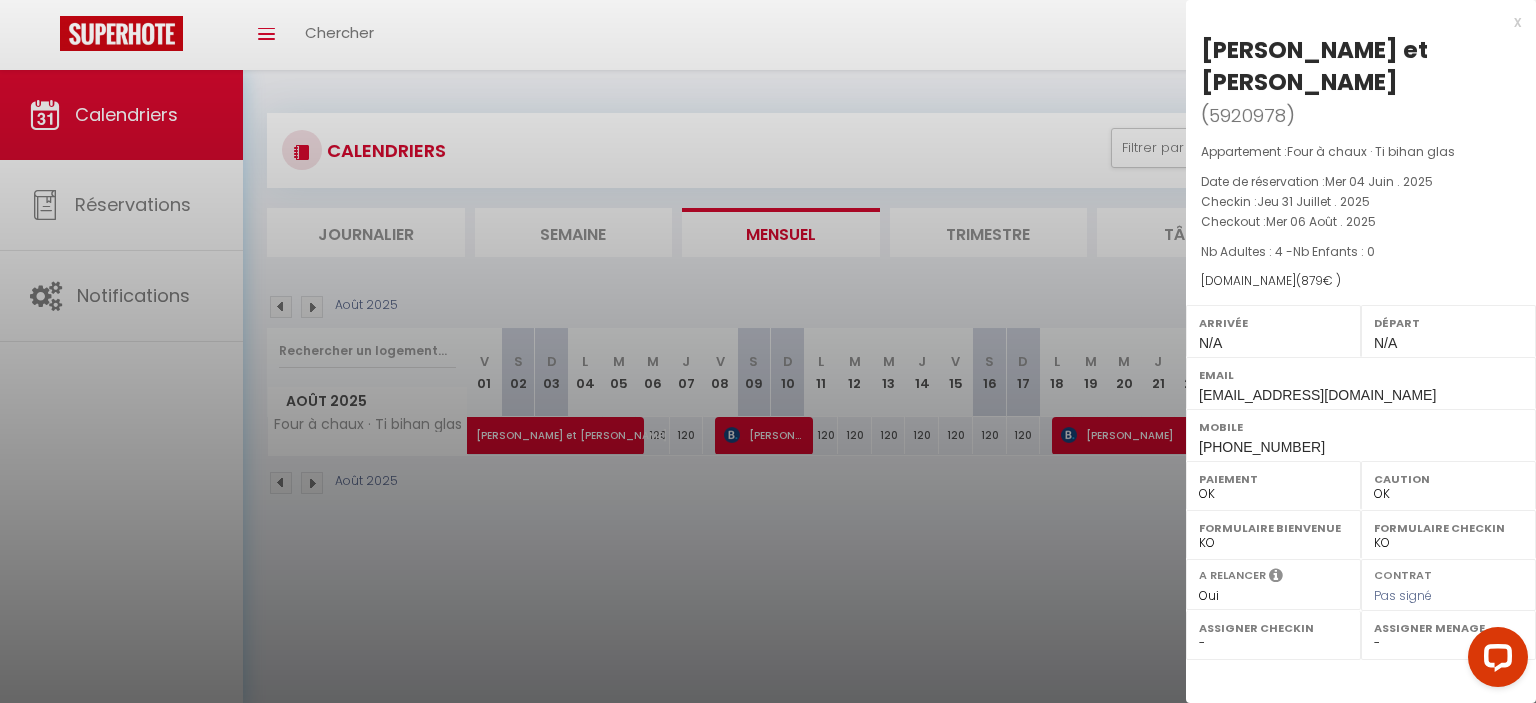 click at bounding box center [768, 351] 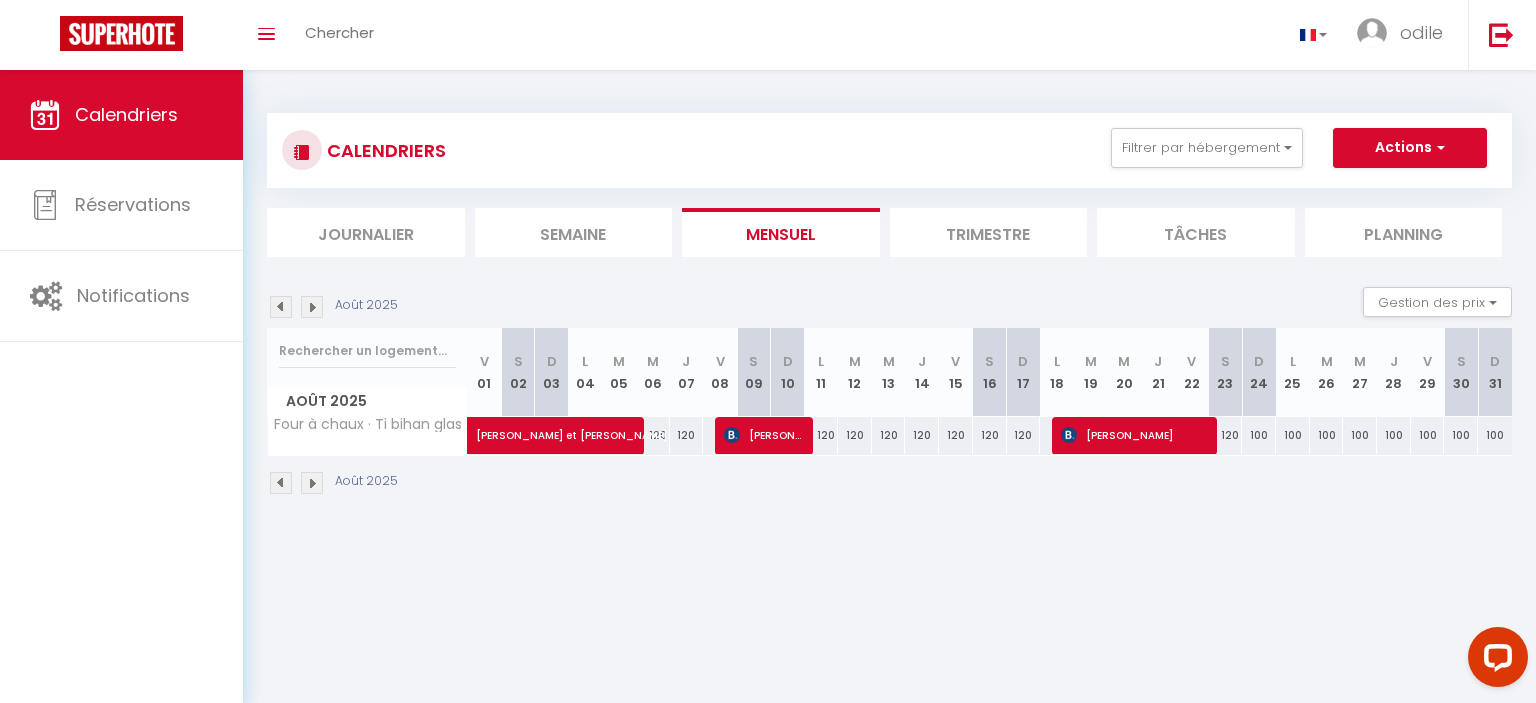 click on "[PERSON_NAME]" at bounding box center (763, 435) 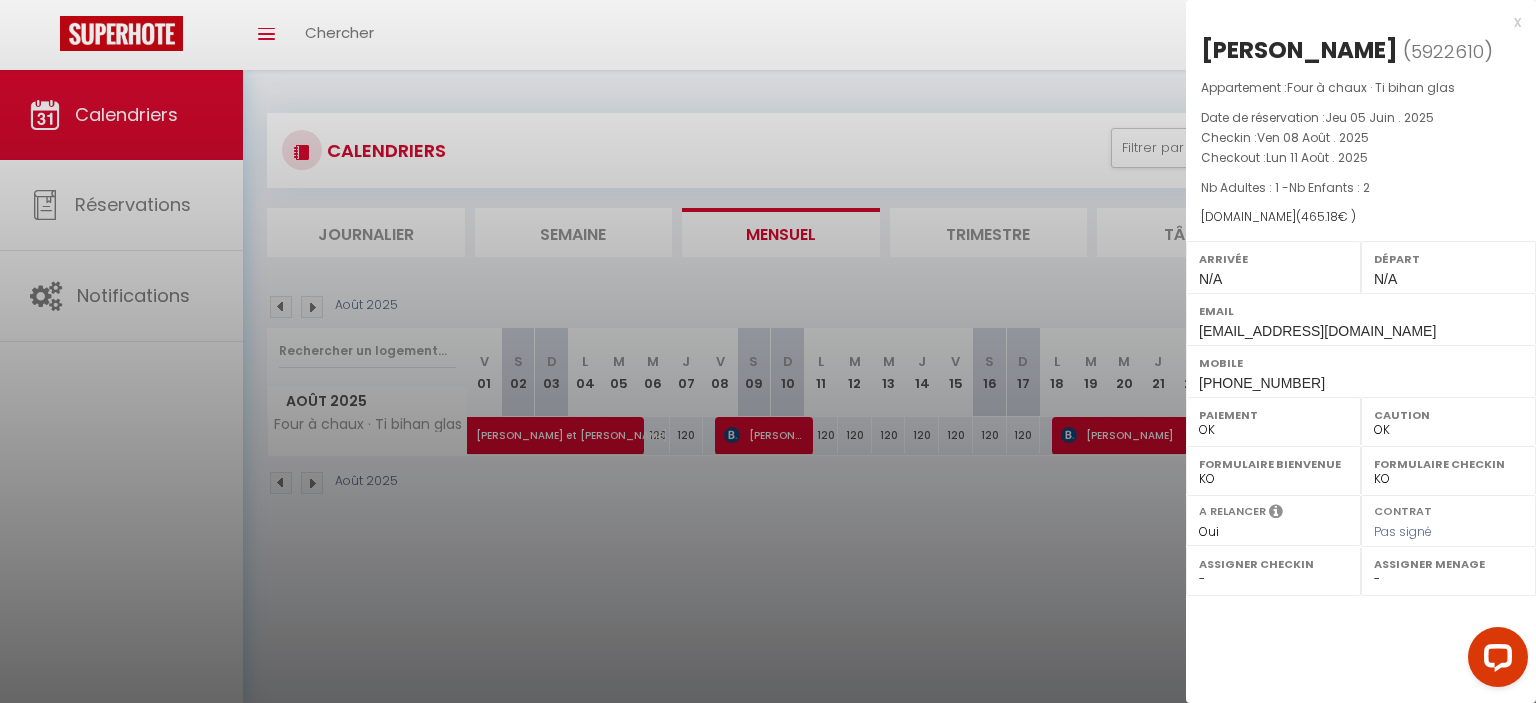 click at bounding box center [768, 351] 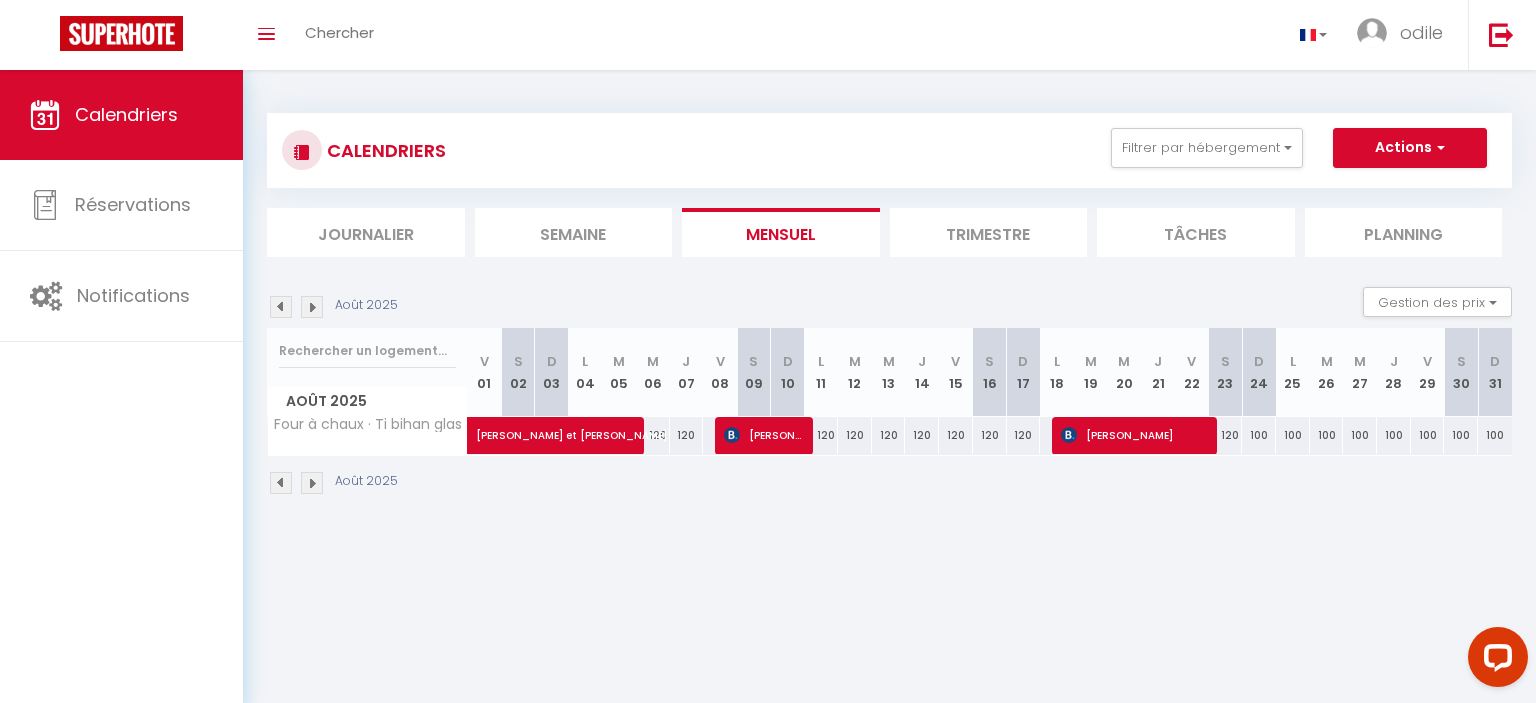 click on "[PERSON_NAME]" at bounding box center (1134, 435) 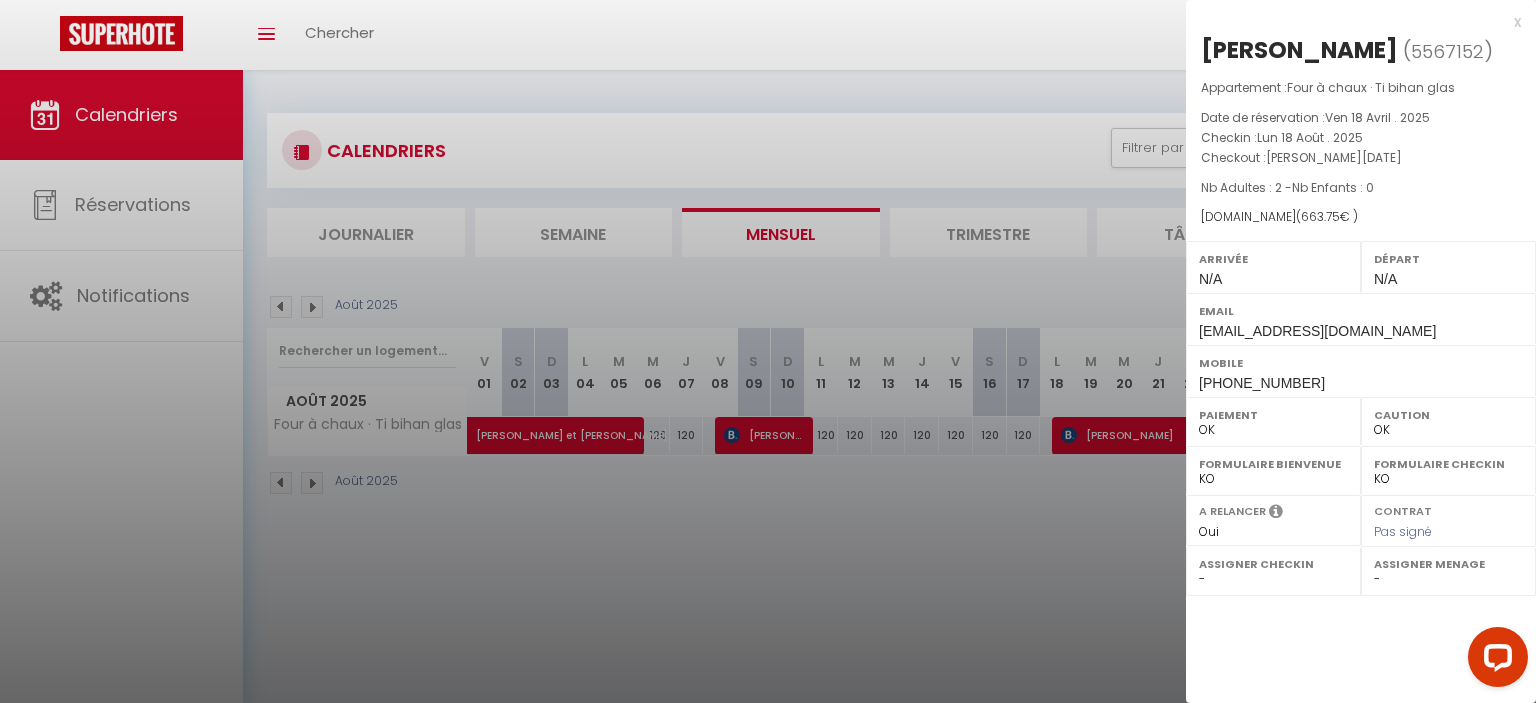 click at bounding box center [768, 351] 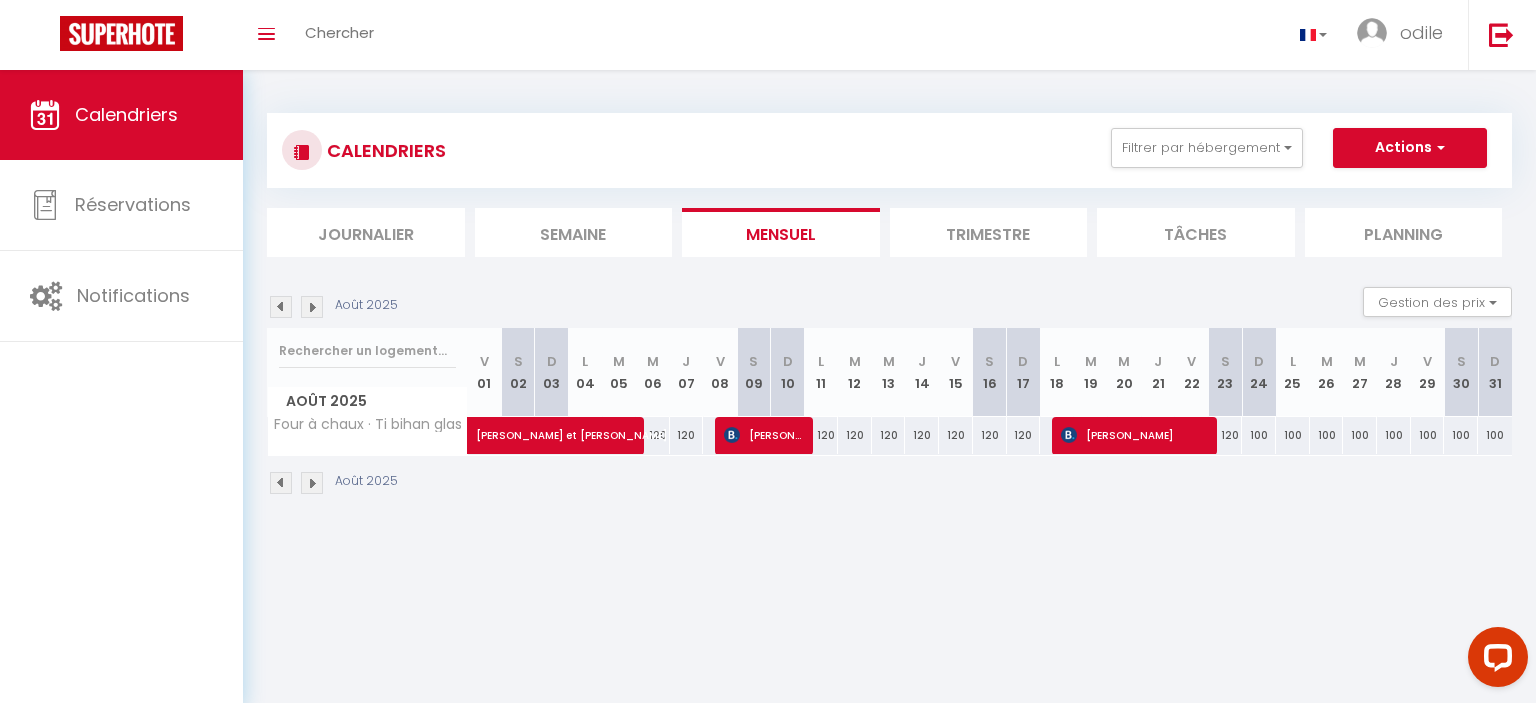 click at bounding box center (312, 307) 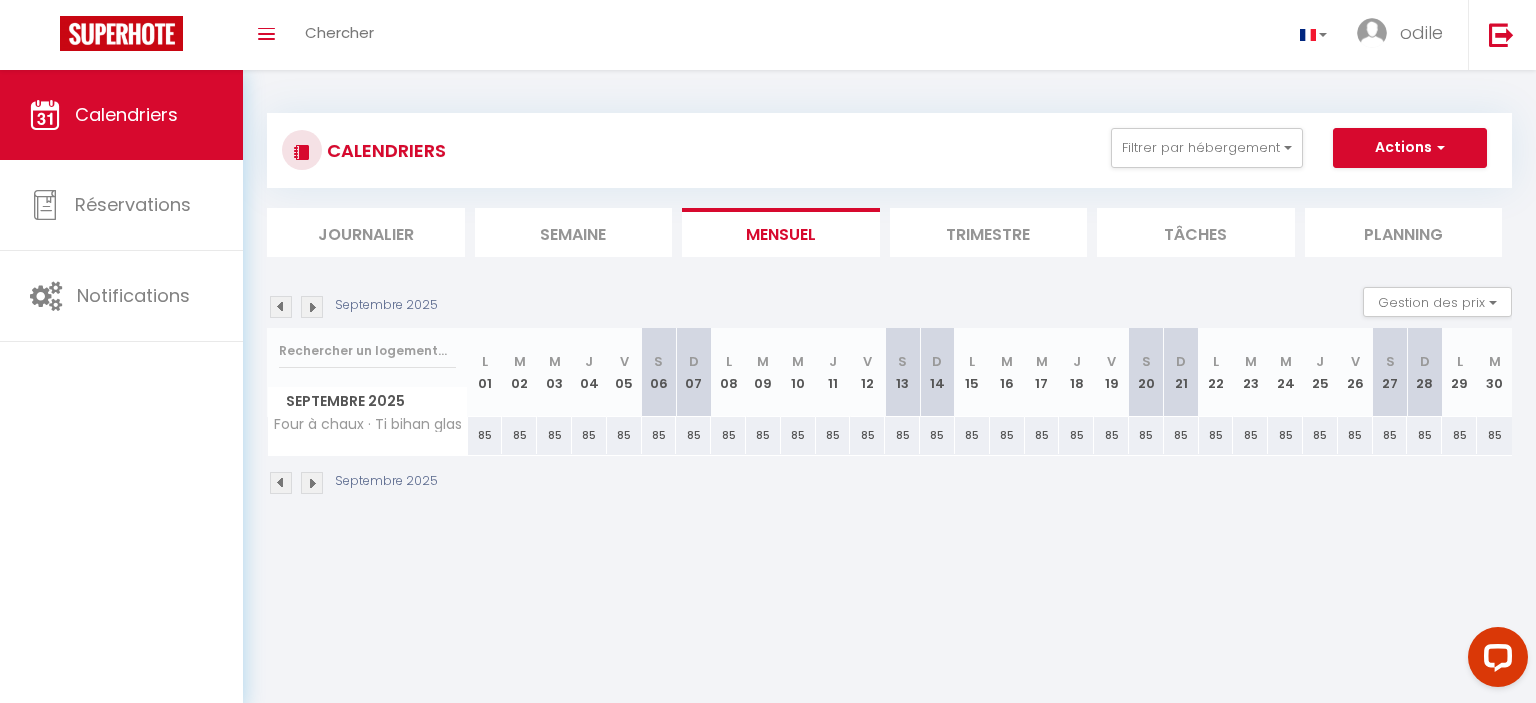 click at bounding box center [281, 307] 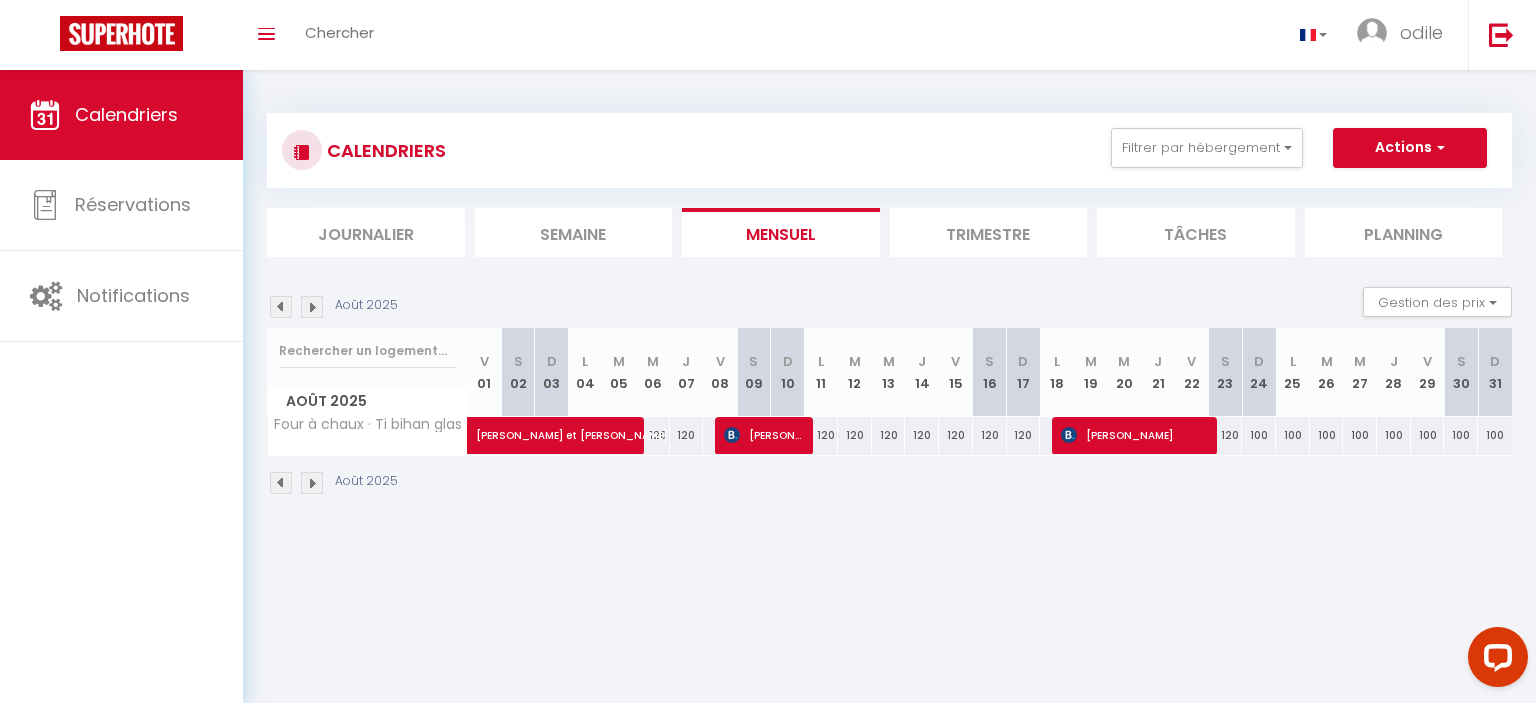 click on "Coaching SuperHote ce soir à 18h00, pour participer:  [URL][DOMAIN_NAME][SECURITY_DATA]   ×     Toggle navigation       Toggle Search     Toggle menubar     Chercher   BUTTON                 odile   Paramètres            Résultat de la recherche   Aucun résultat     Calendriers     Réservations             Notifications                 Résultat de la recherche   Id   Appart   Voyageur    Checkin   Checkout   Nuits   Pers.   Plateforme   Statut     Résultat de la recherche   Aucun résultat           CALENDRIERS
Filtrer par hébergement
Tous       Four à chaux  · Ti bihan glas    Effacer   Sauvegarder
Actions
Nouvelle réservation   Exporter les réservations   Importer les réservations
Journalier
[GEOGRAPHIC_DATA]
Mensuel" at bounding box center [768, 421] 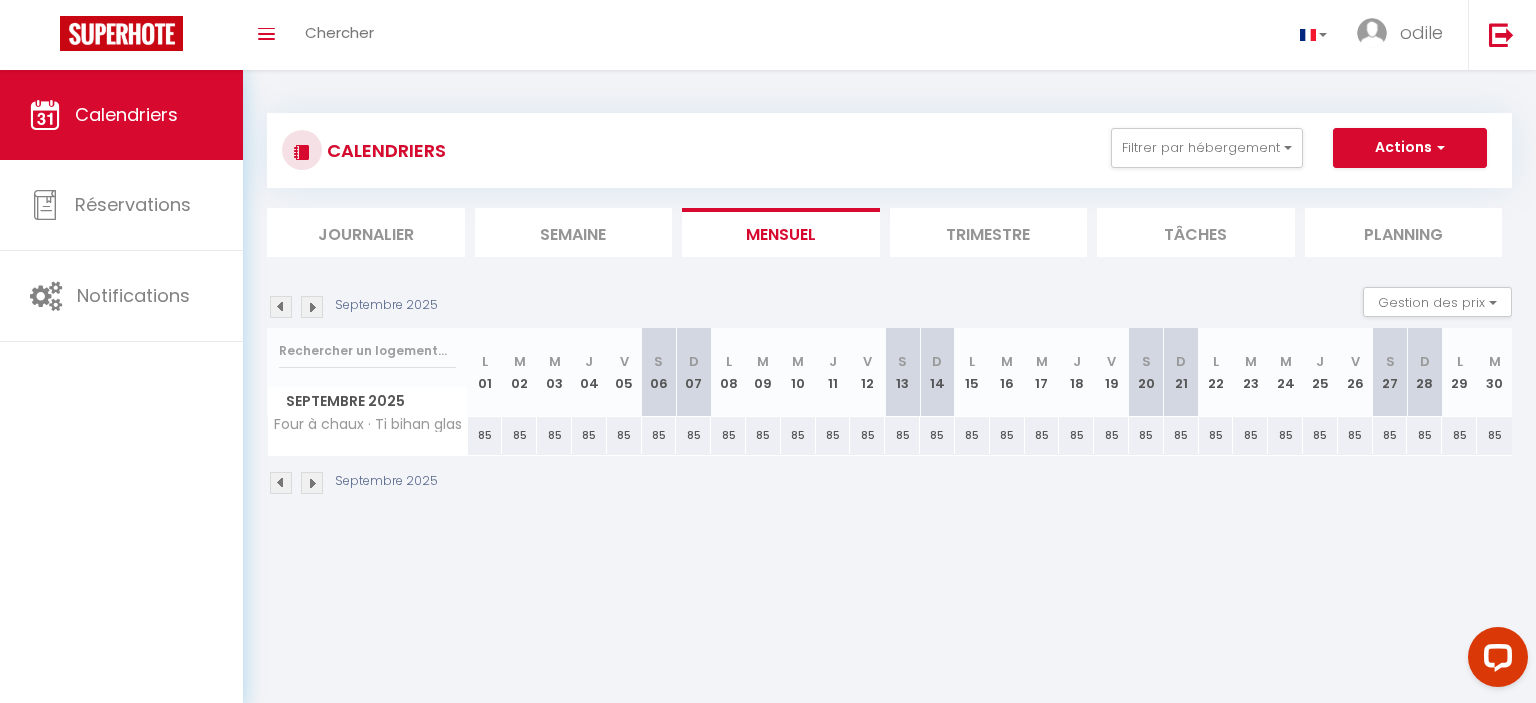 click at bounding box center (281, 307) 